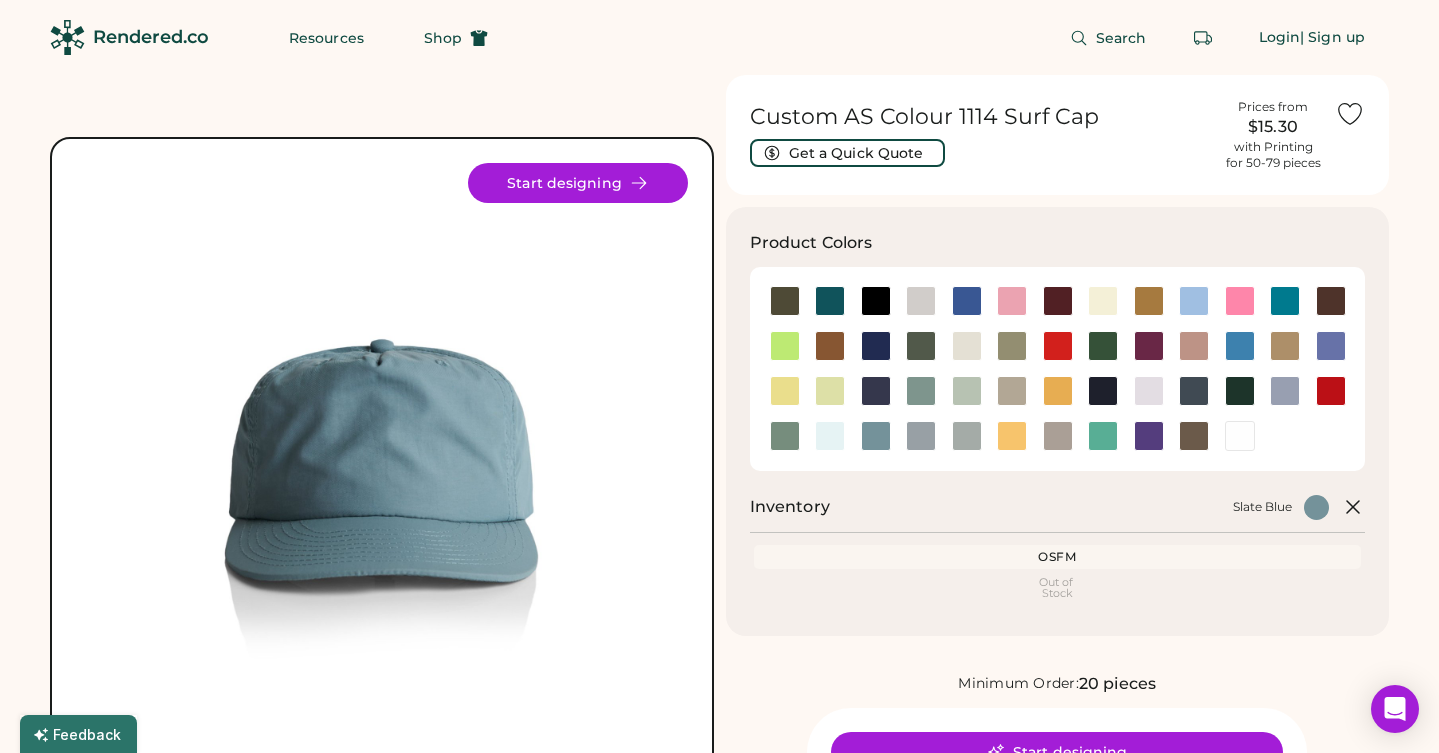 scroll, scrollTop: 0, scrollLeft: 0, axis: both 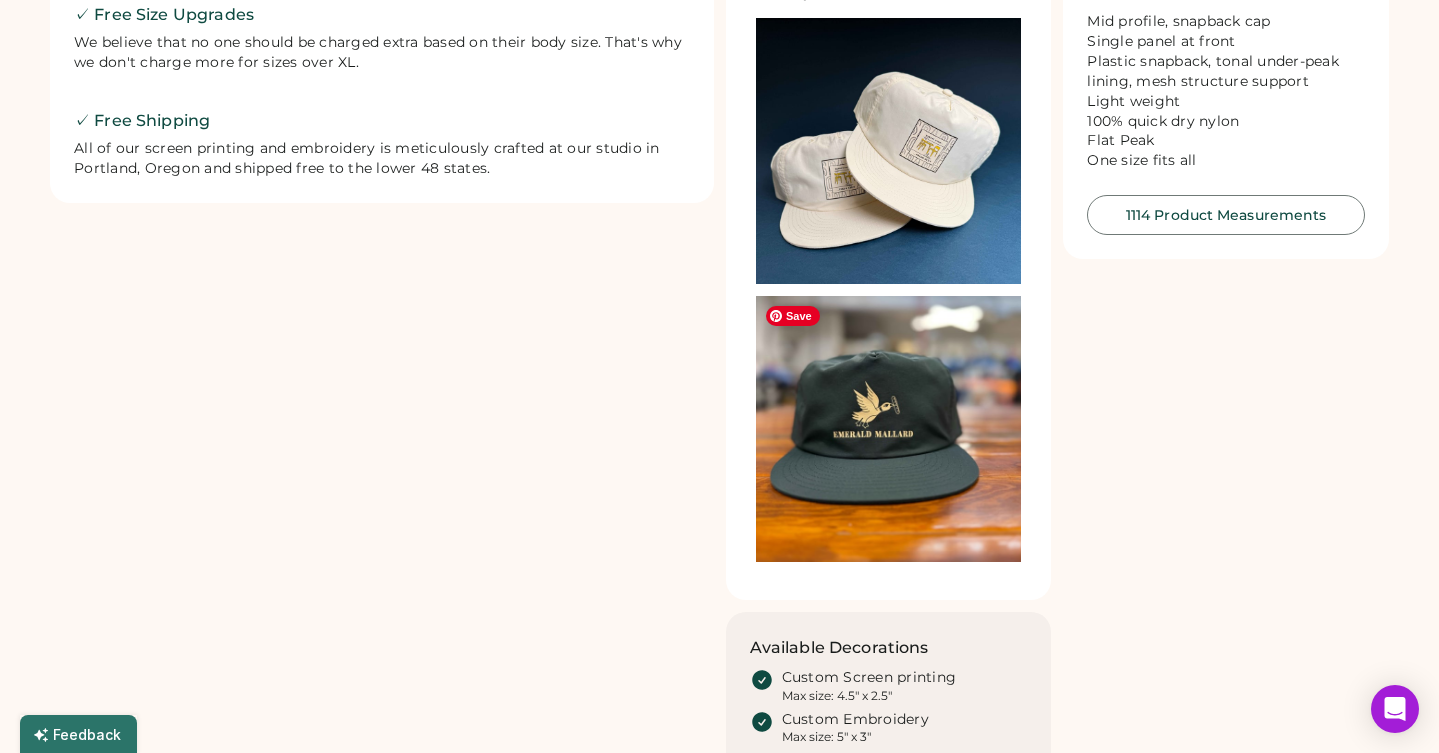 click at bounding box center [889, 429] 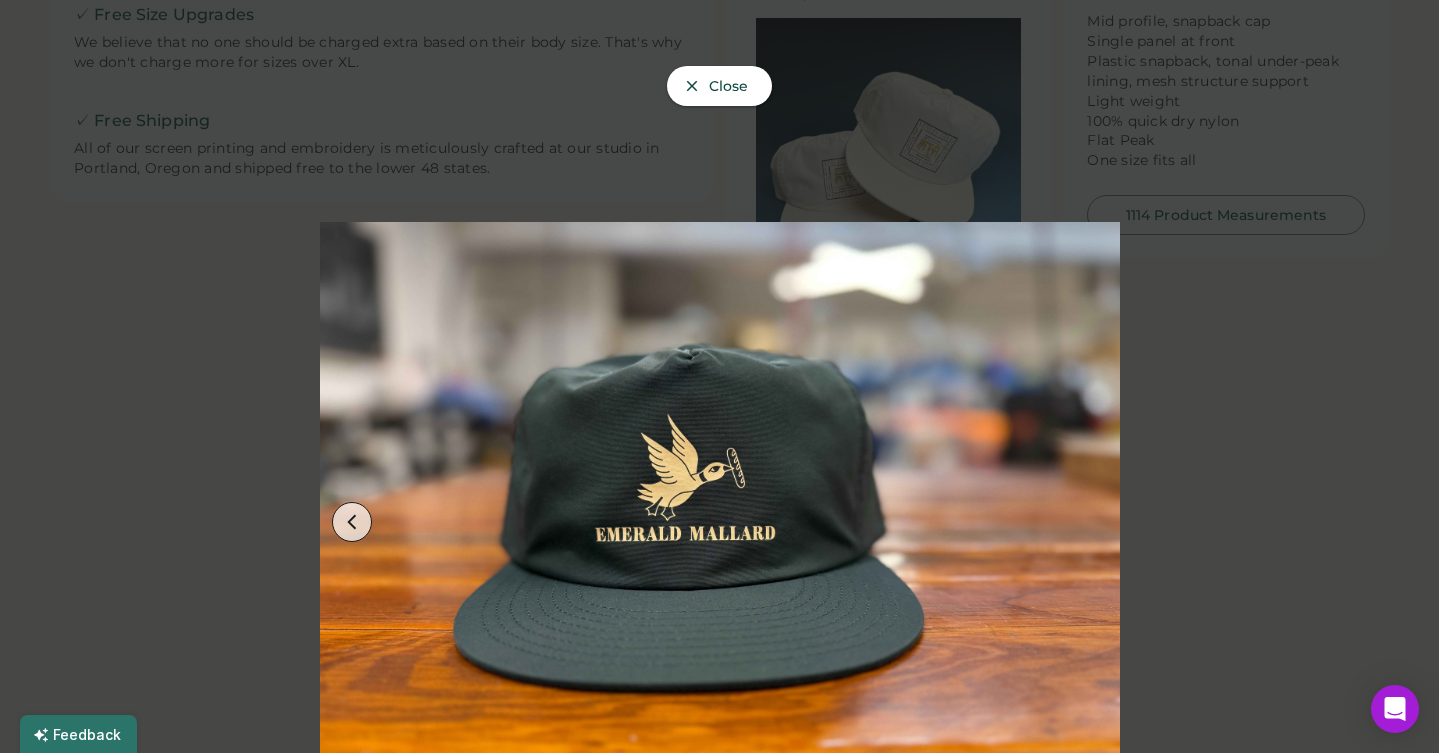 click on "Close" at bounding box center (720, 86) 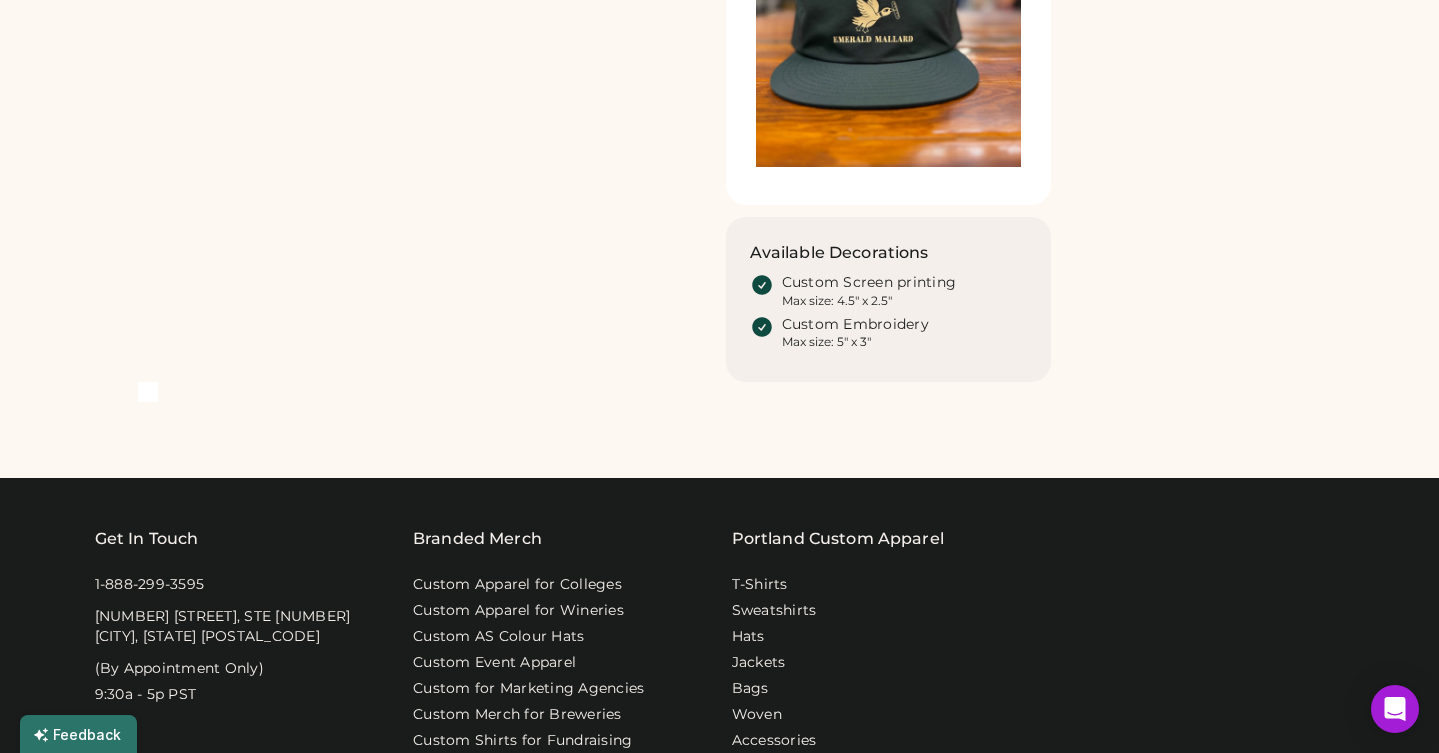 scroll, scrollTop: 0, scrollLeft: 0, axis: both 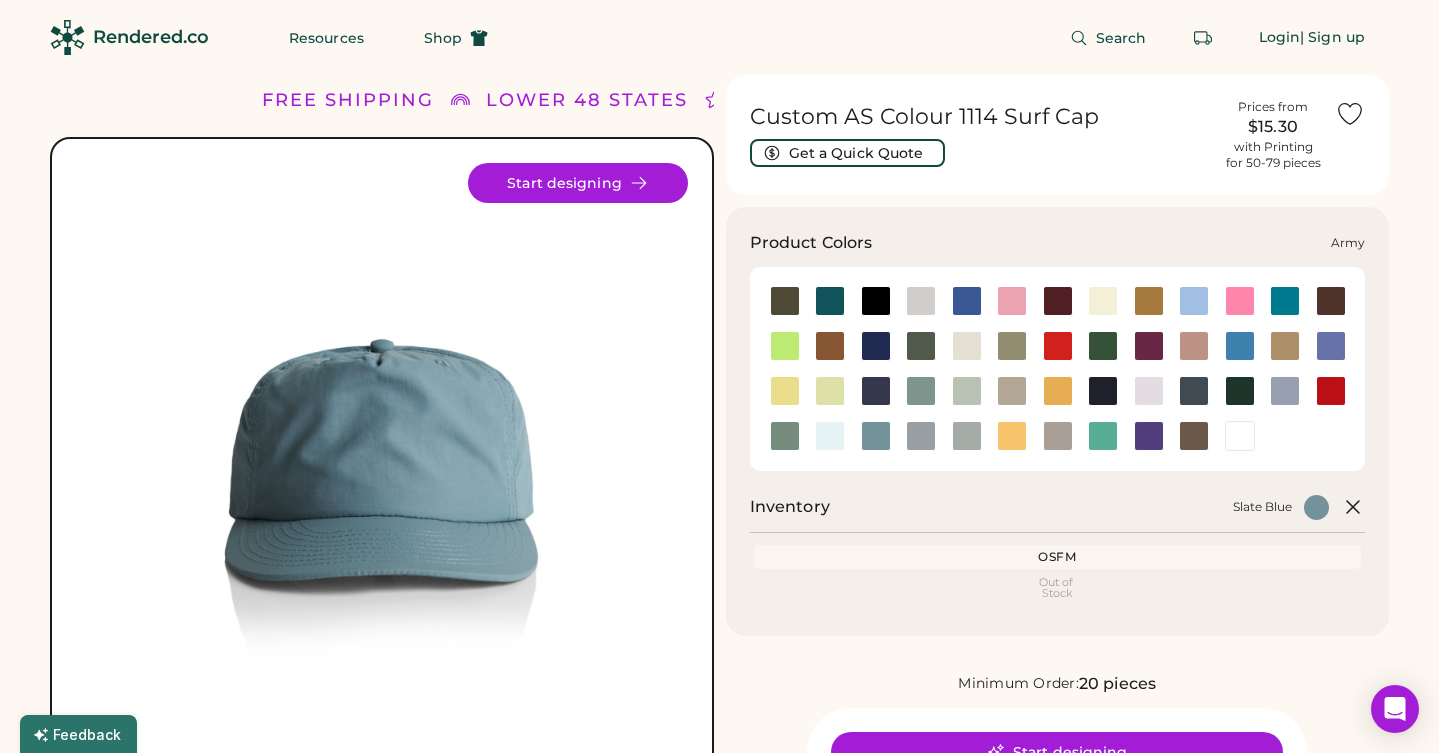 click at bounding box center [785, 301] 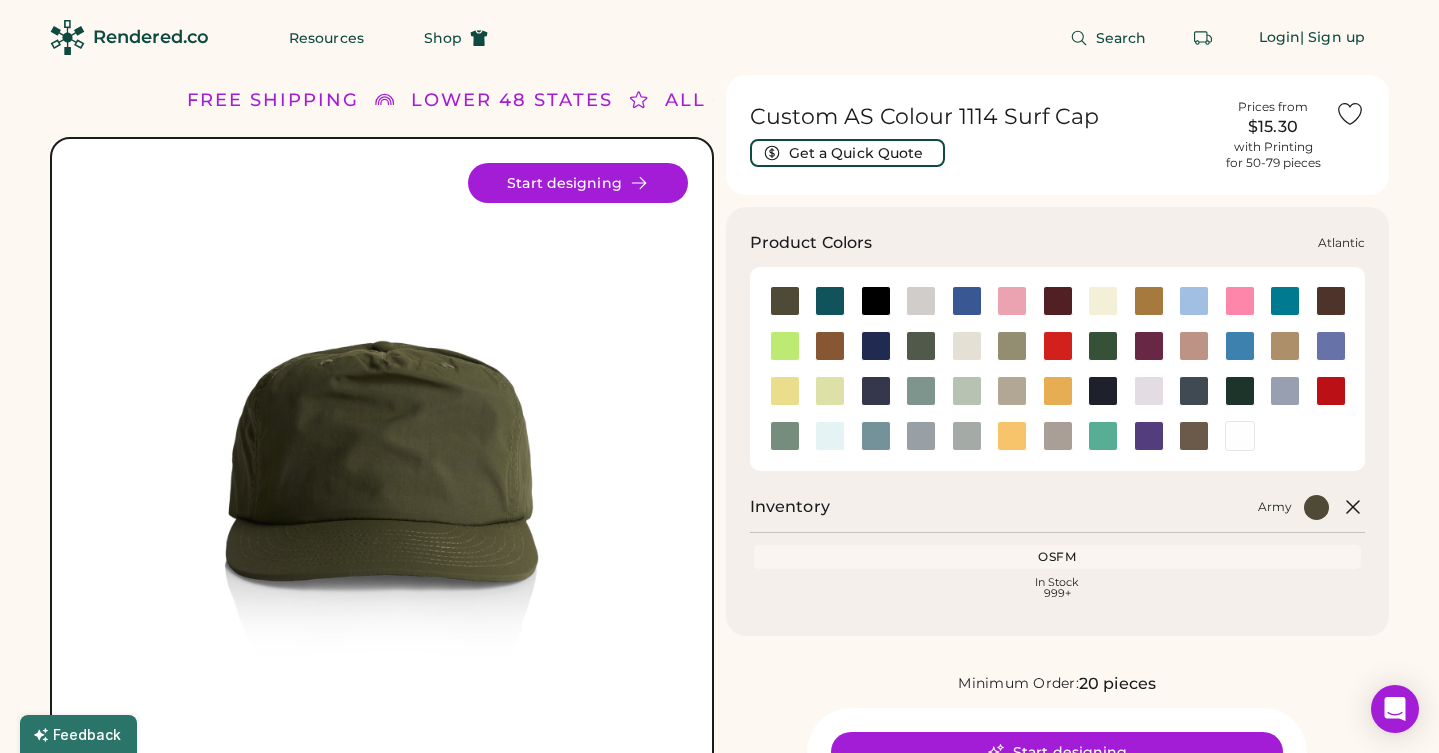 click at bounding box center (830, 301) 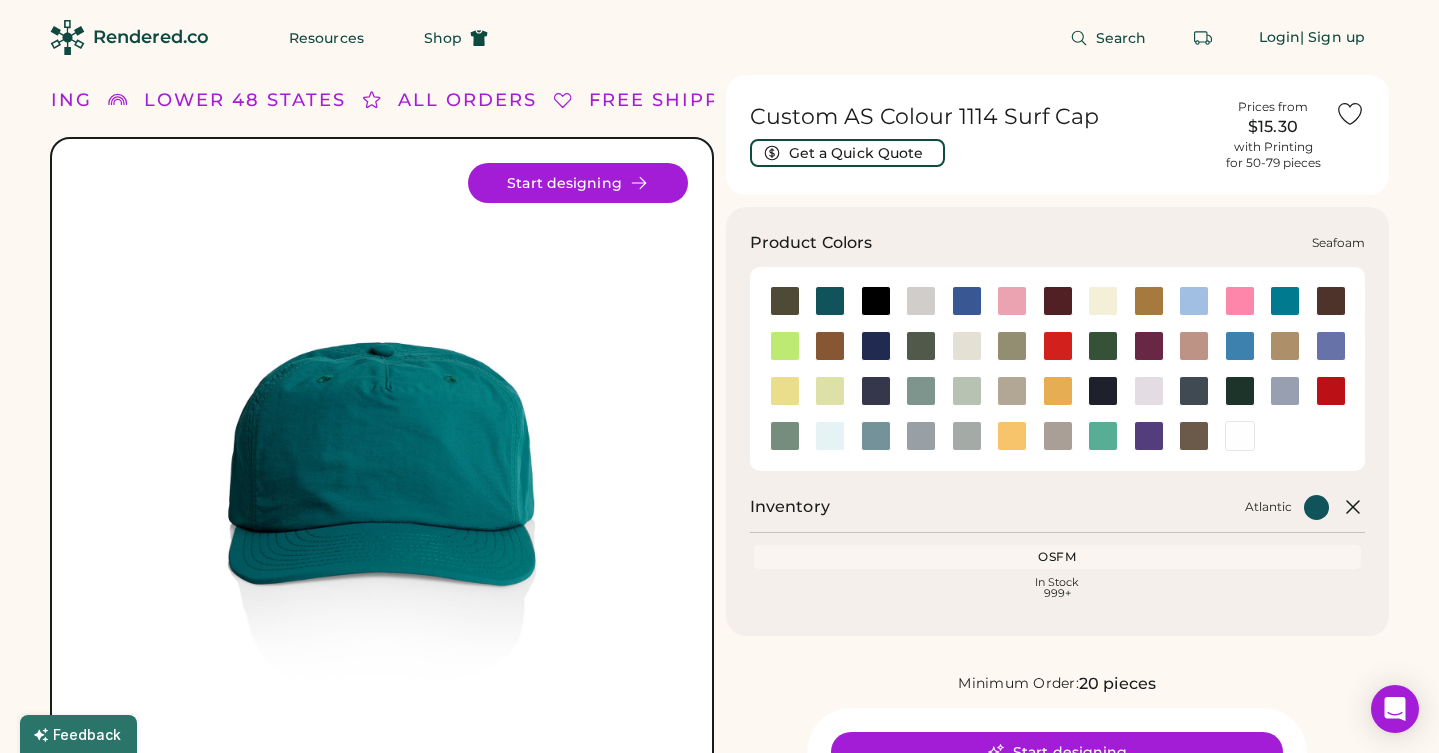 click at bounding box center (830, 436) 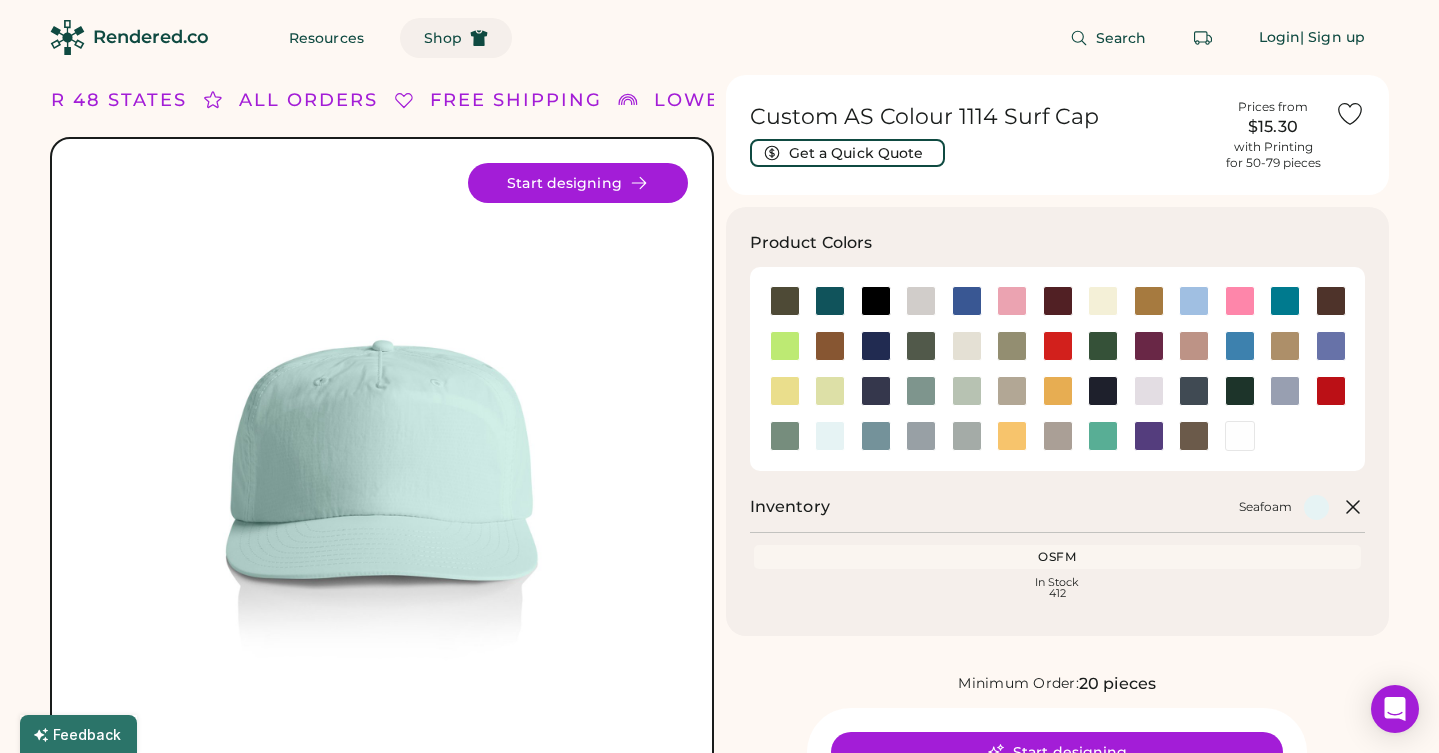 click on "Shop" at bounding box center (443, 38) 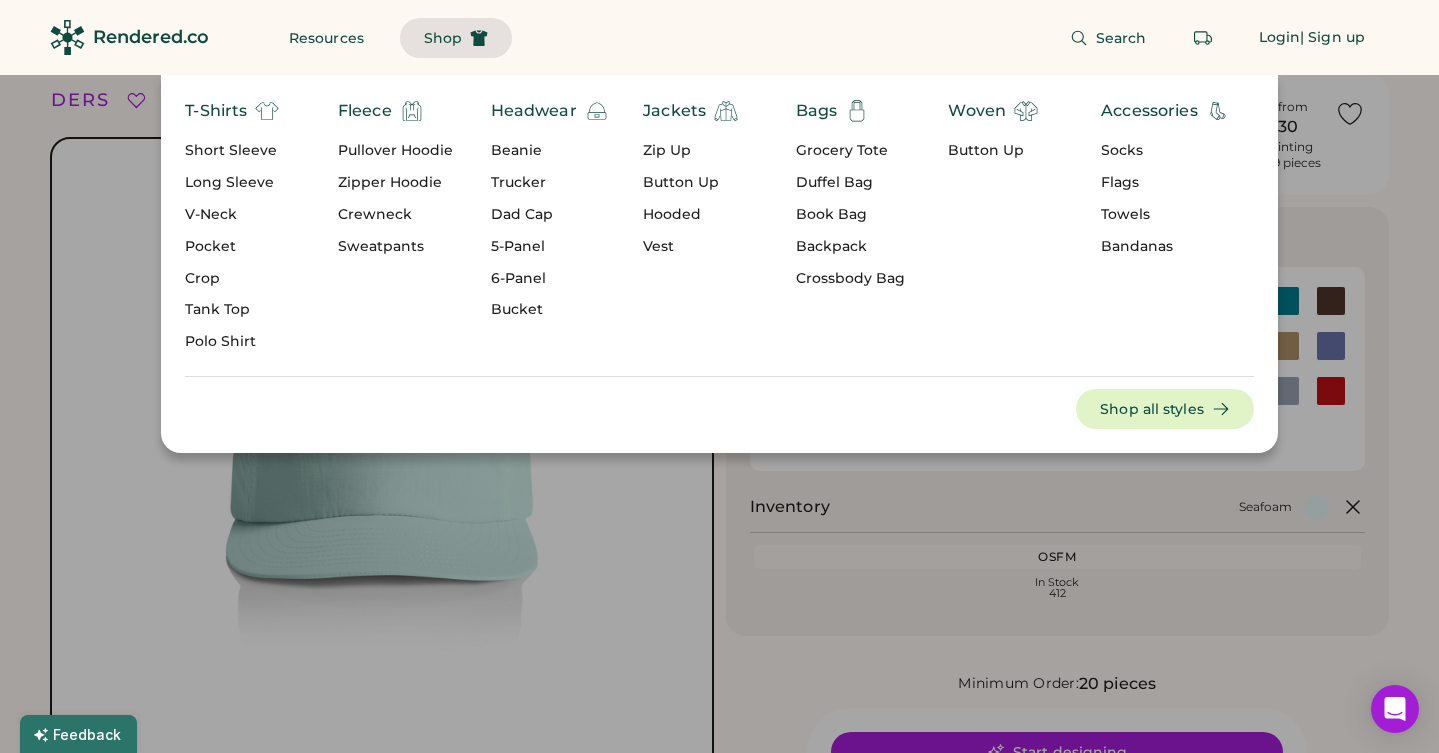 click on "5-Panel" at bounding box center (550, 247) 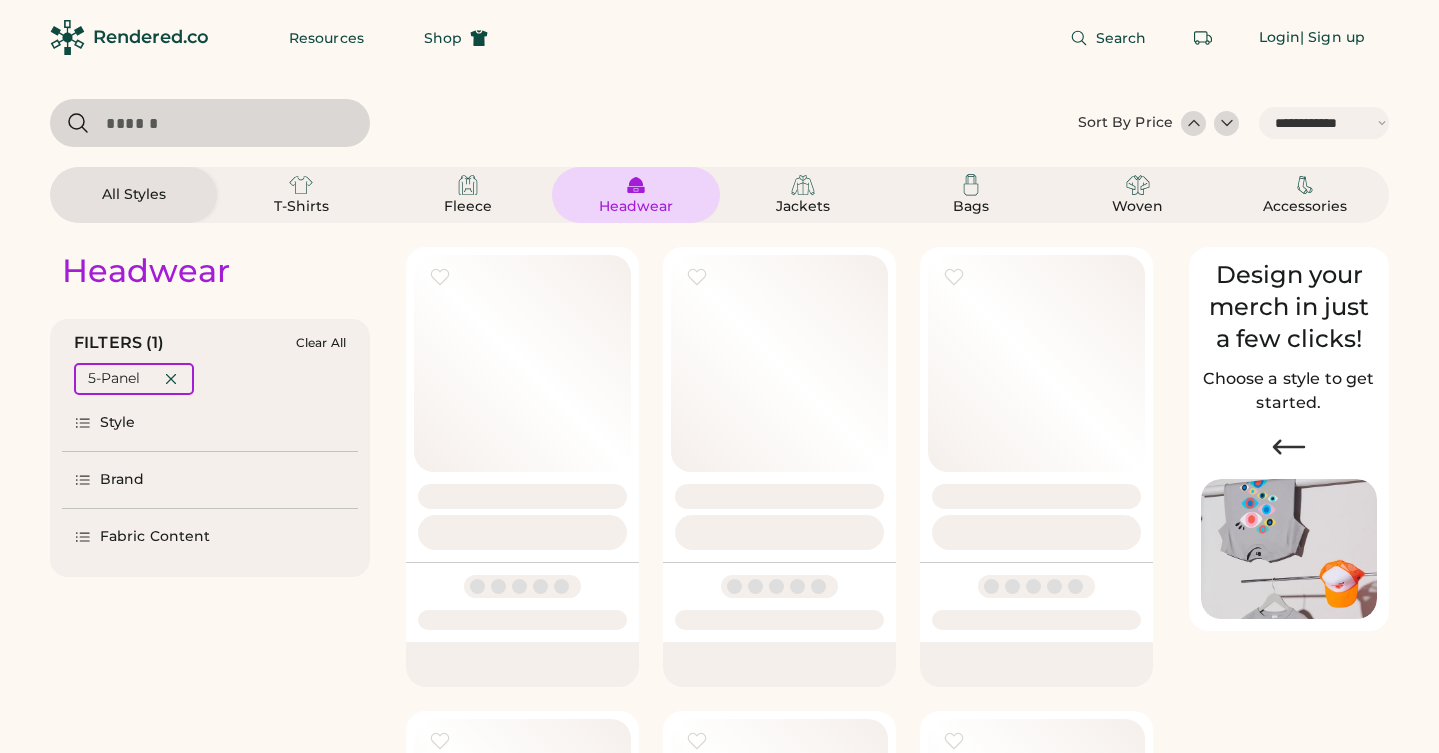 select on "*****" 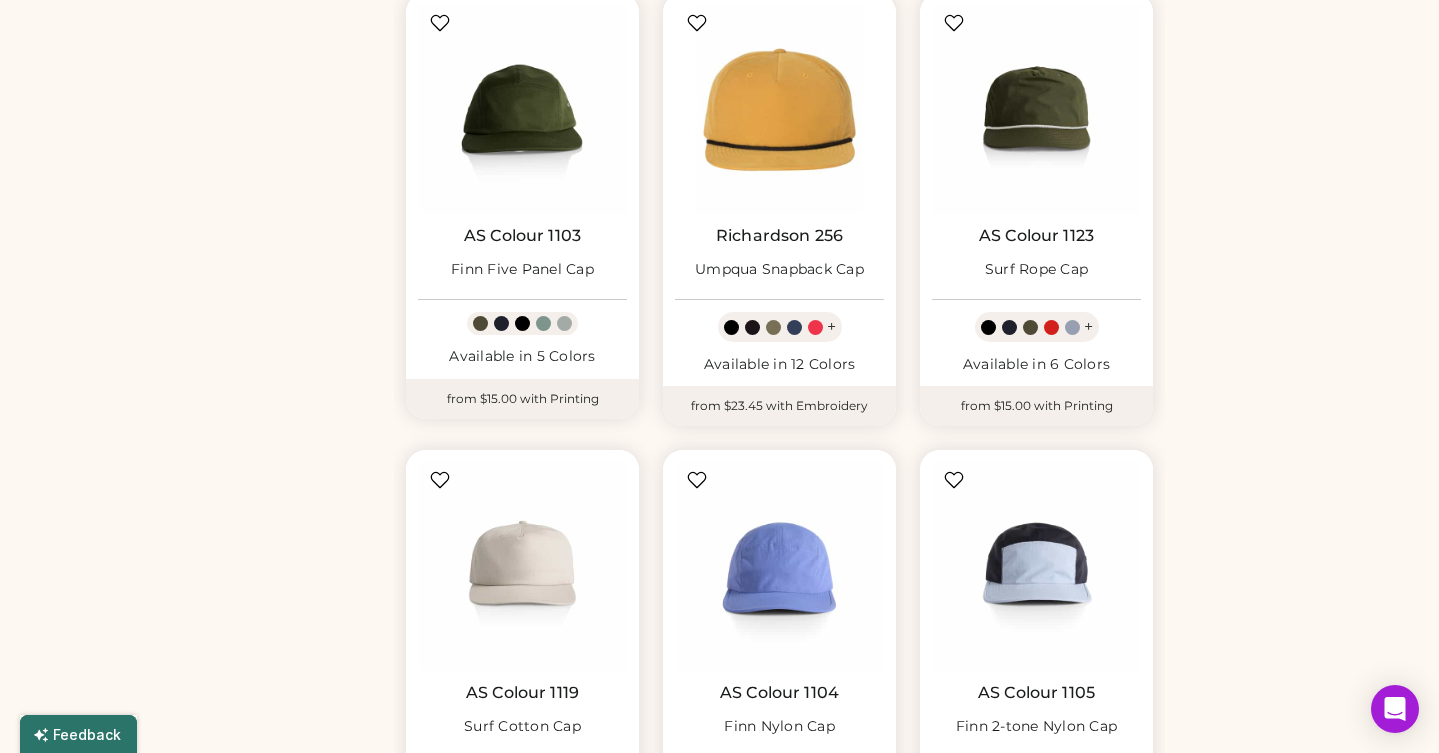 scroll, scrollTop: 723, scrollLeft: 0, axis: vertical 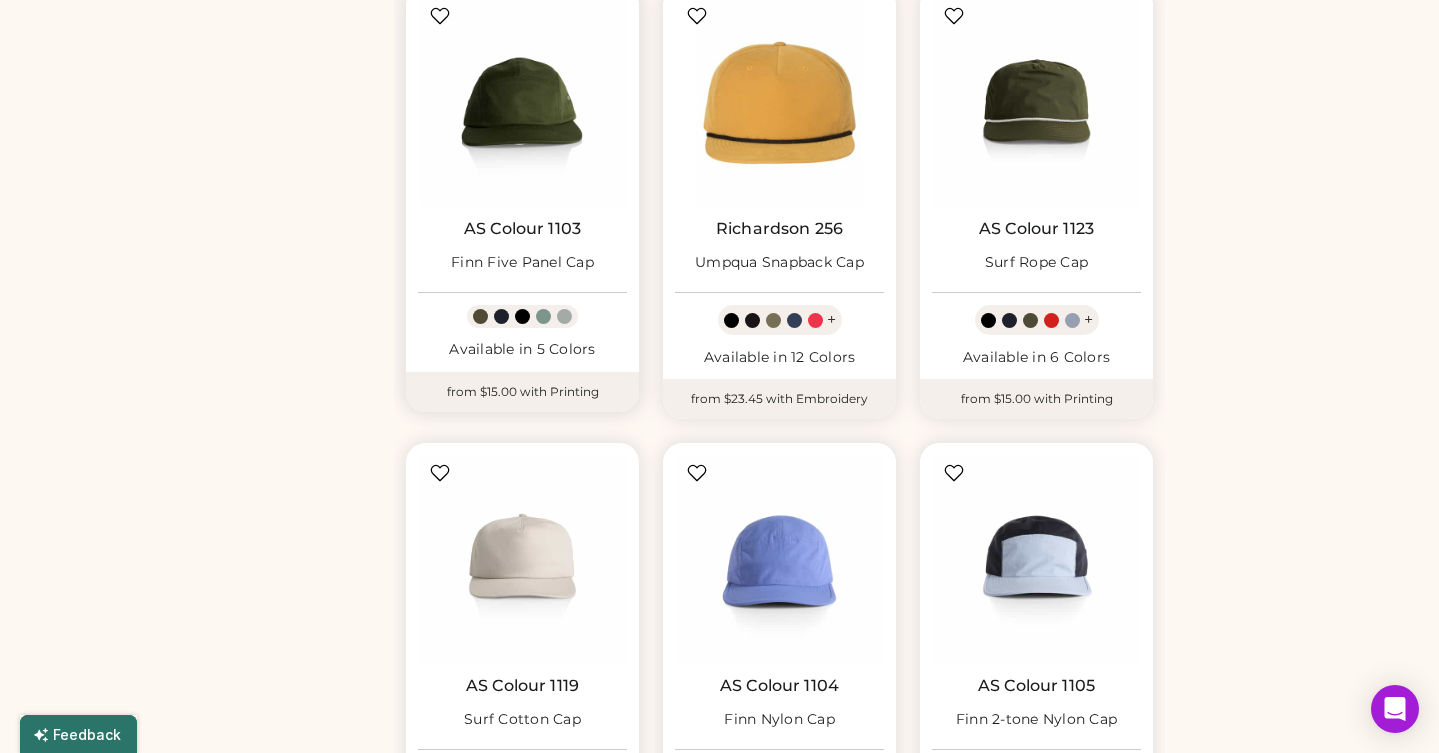 click on "Finn Five Panel Cap" at bounding box center [522, 263] 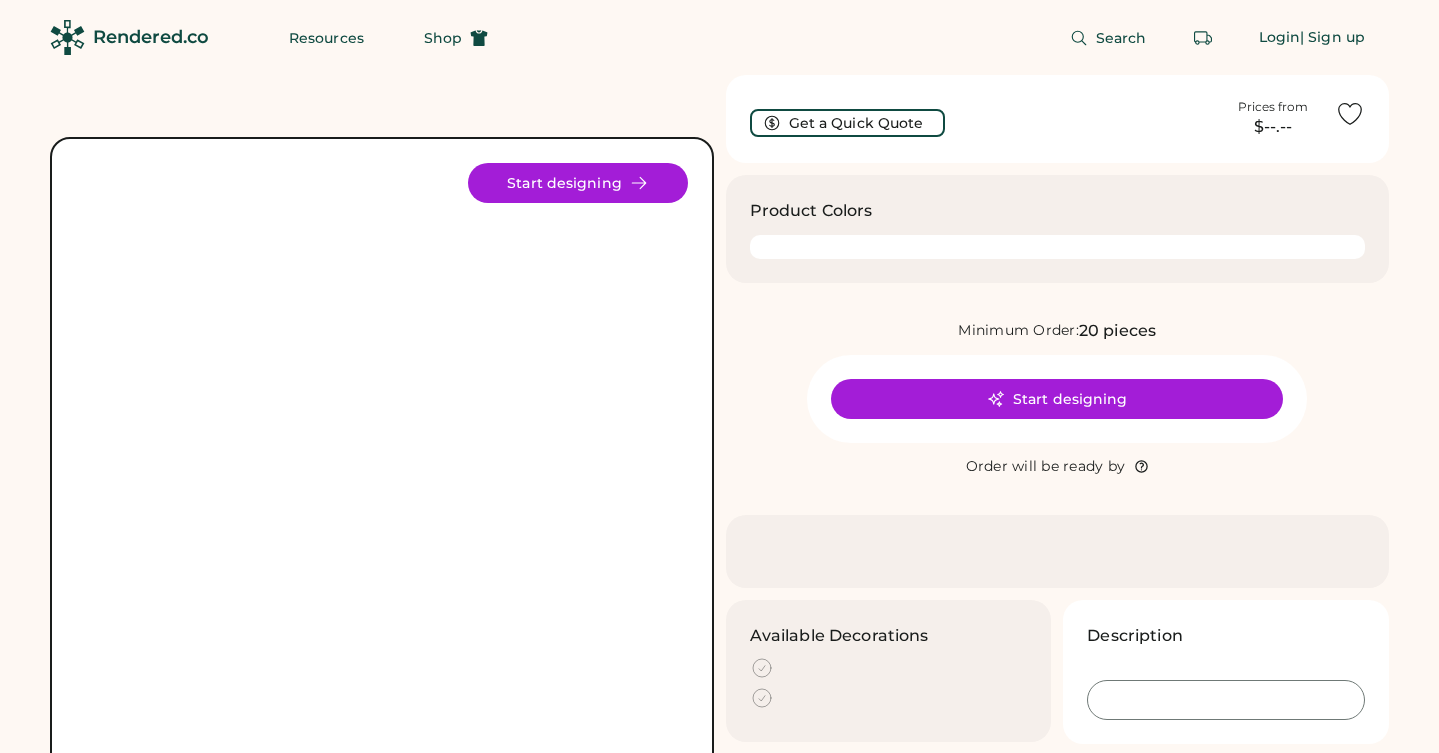 scroll, scrollTop: 0, scrollLeft: 0, axis: both 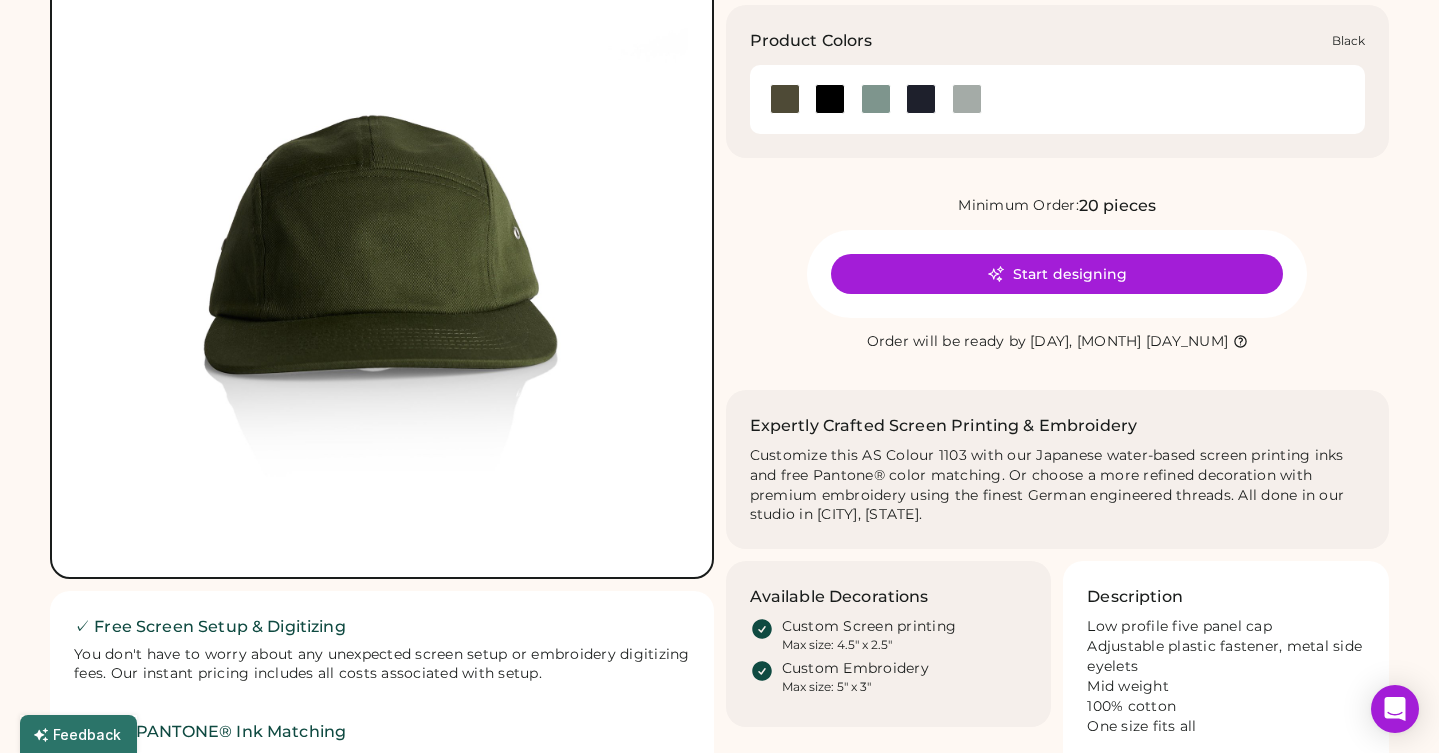 click at bounding box center [830, 99] 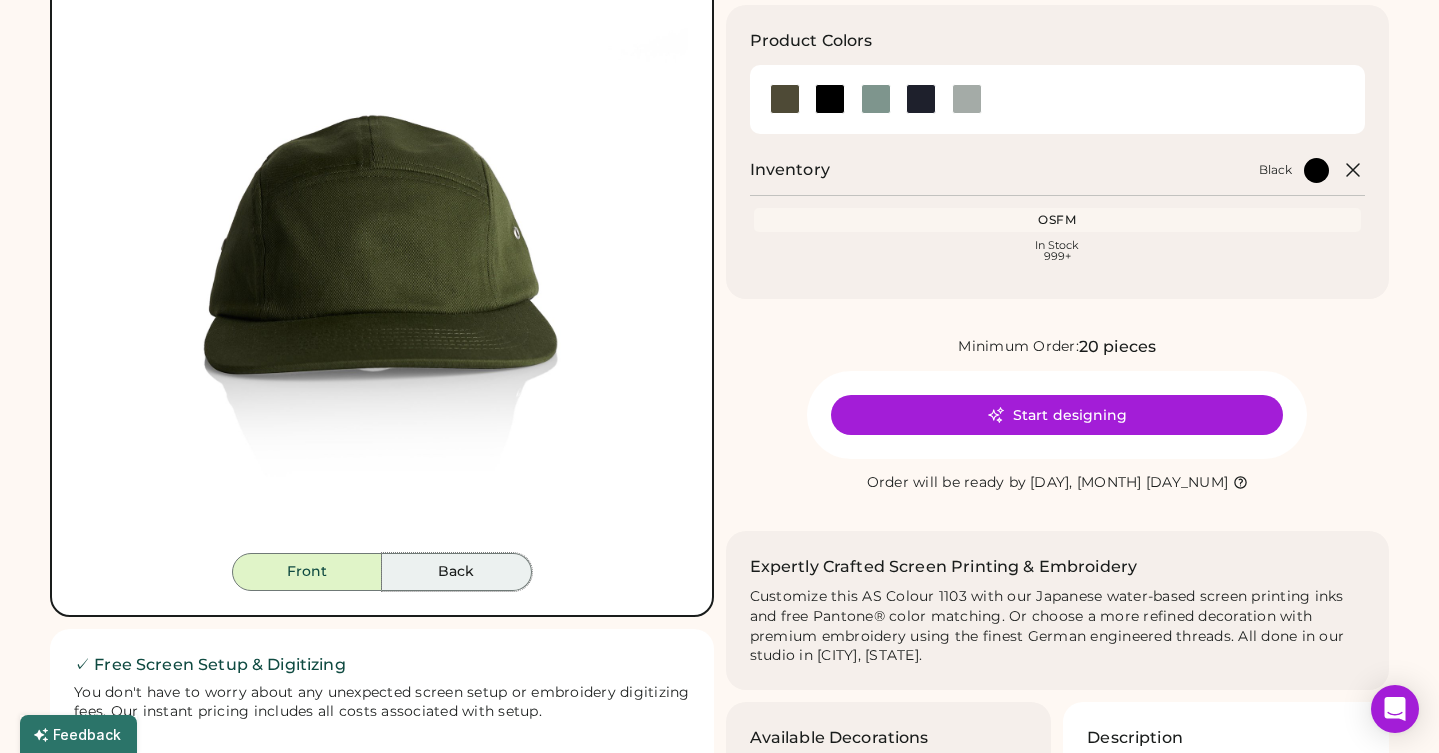 click on "Back" at bounding box center (457, 572) 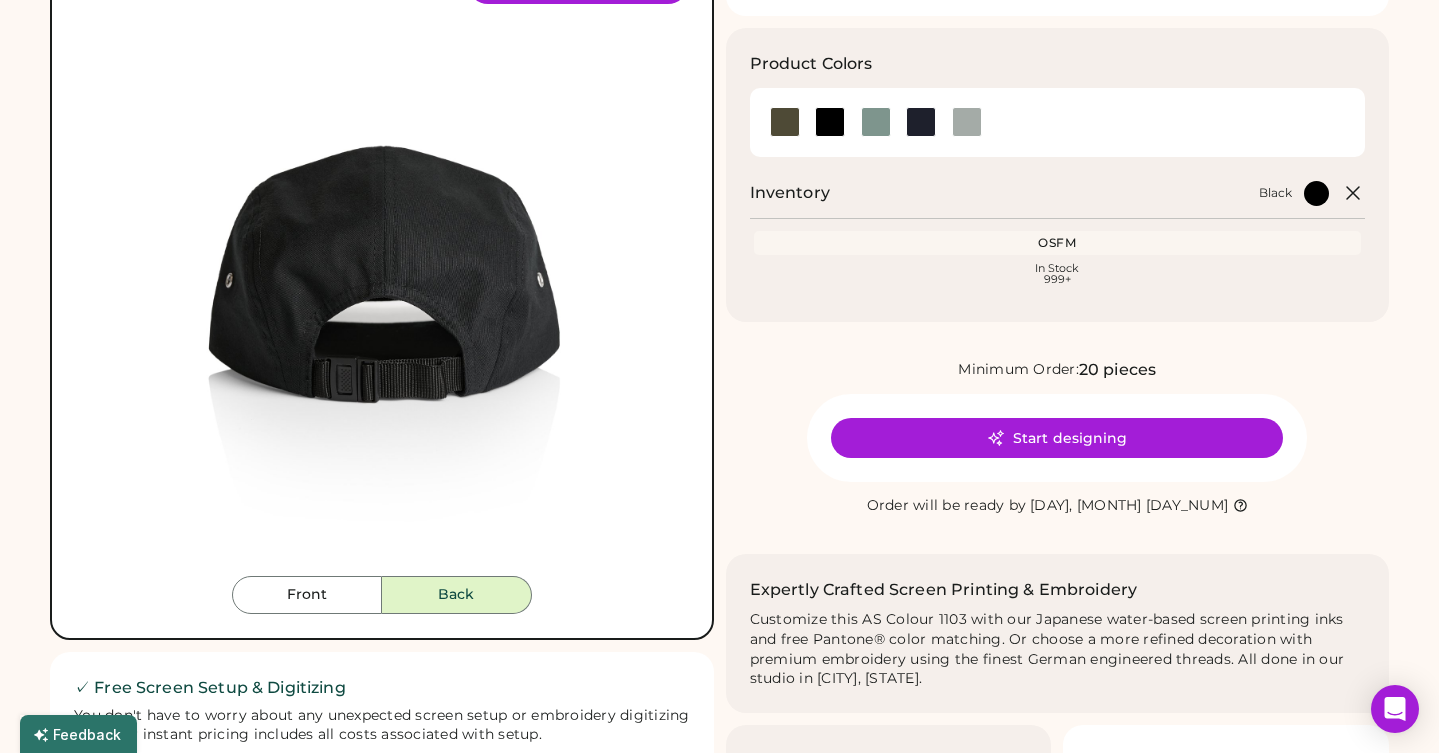 scroll, scrollTop: 203, scrollLeft: 0, axis: vertical 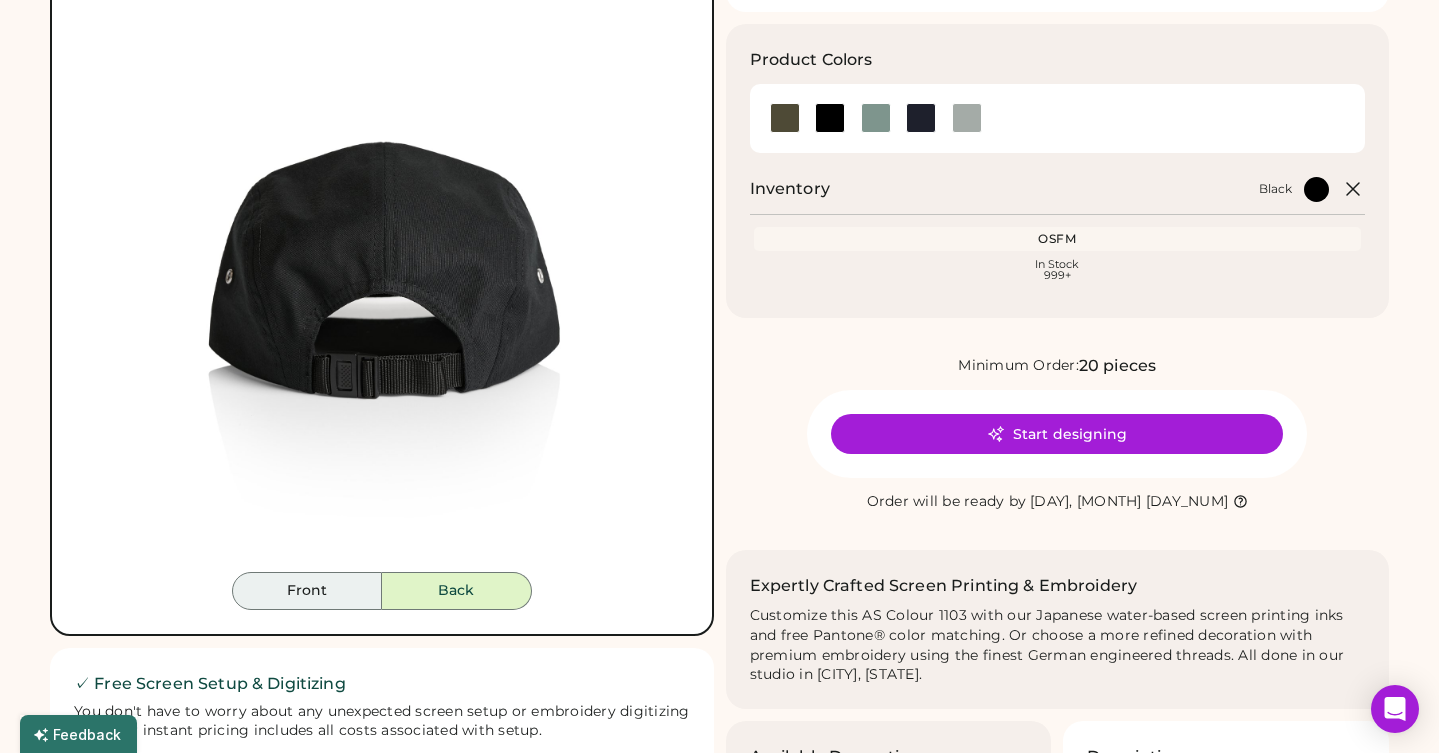 click on "Front" at bounding box center [307, 591] 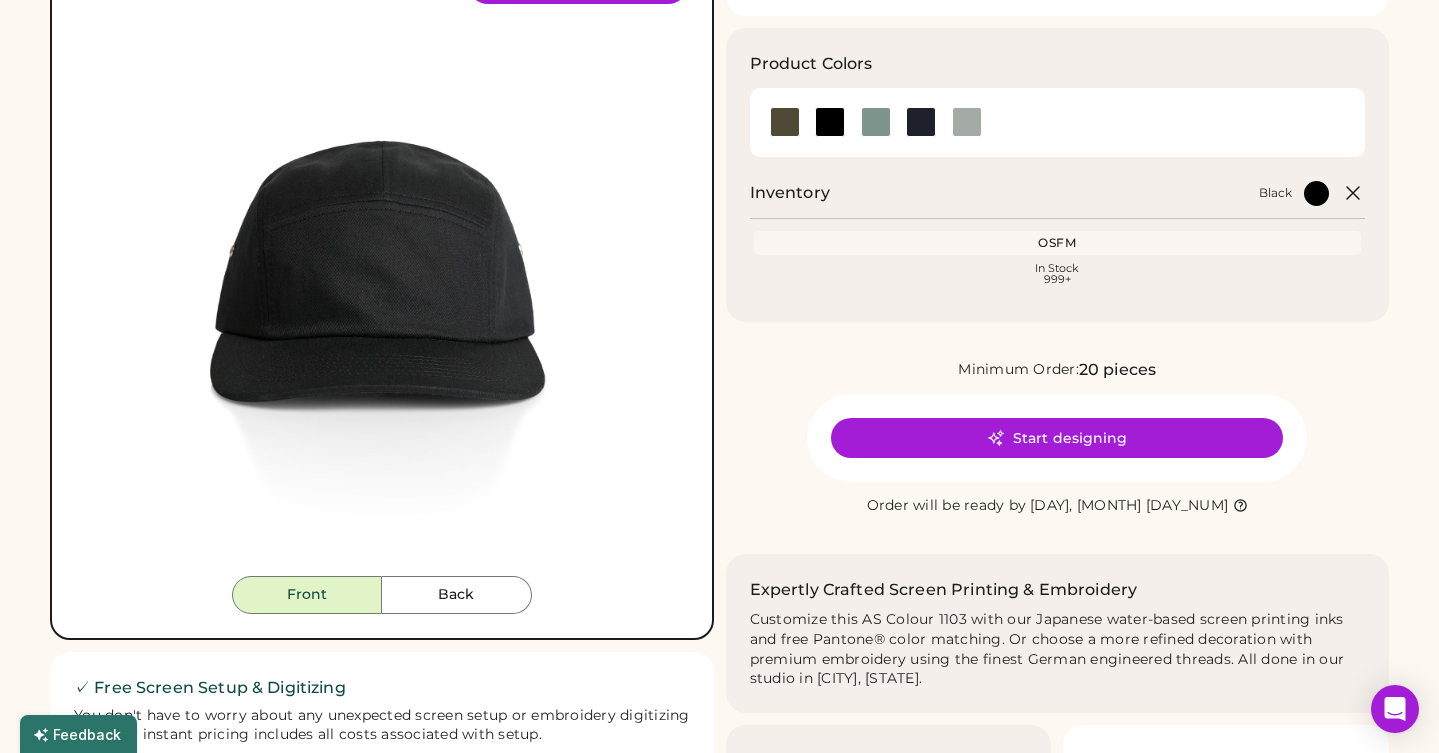 scroll, scrollTop: 192, scrollLeft: 0, axis: vertical 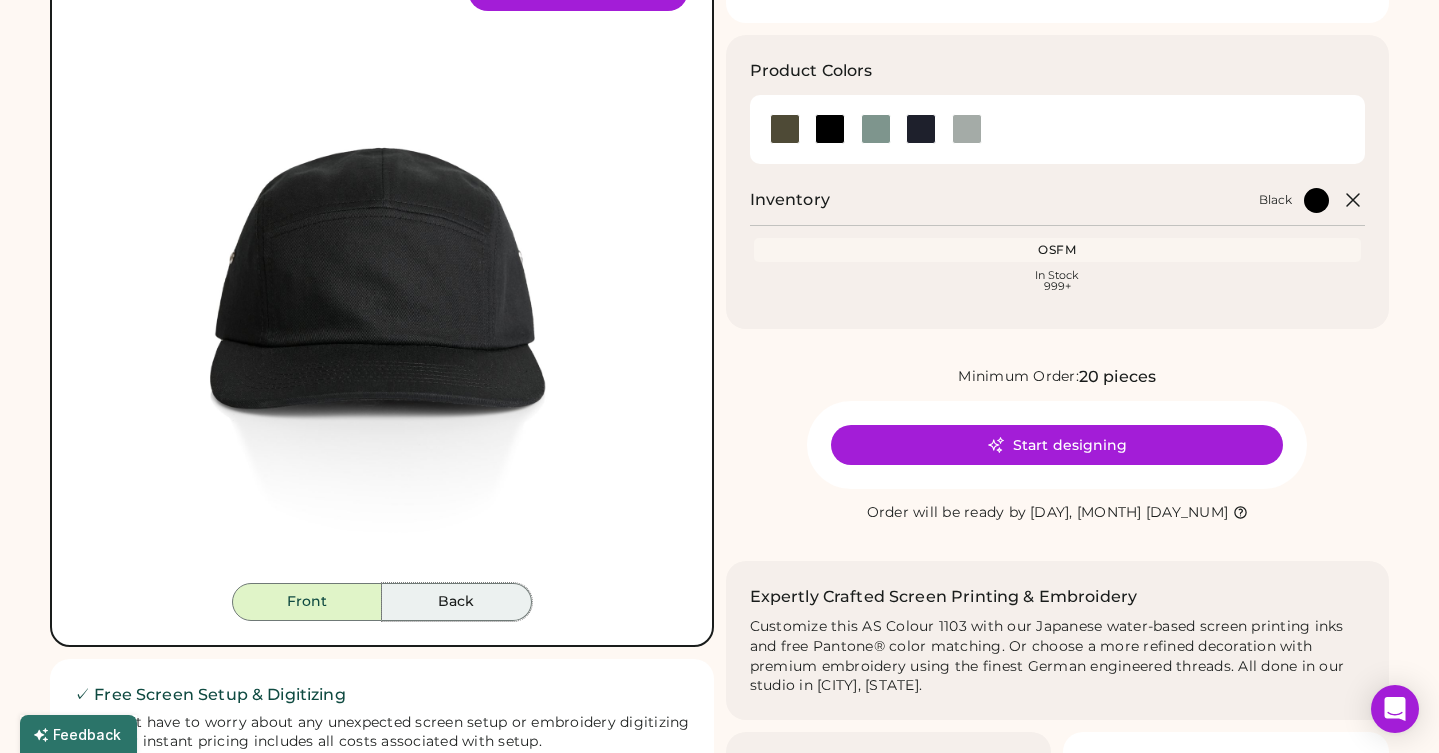 click on "Back" at bounding box center [457, 602] 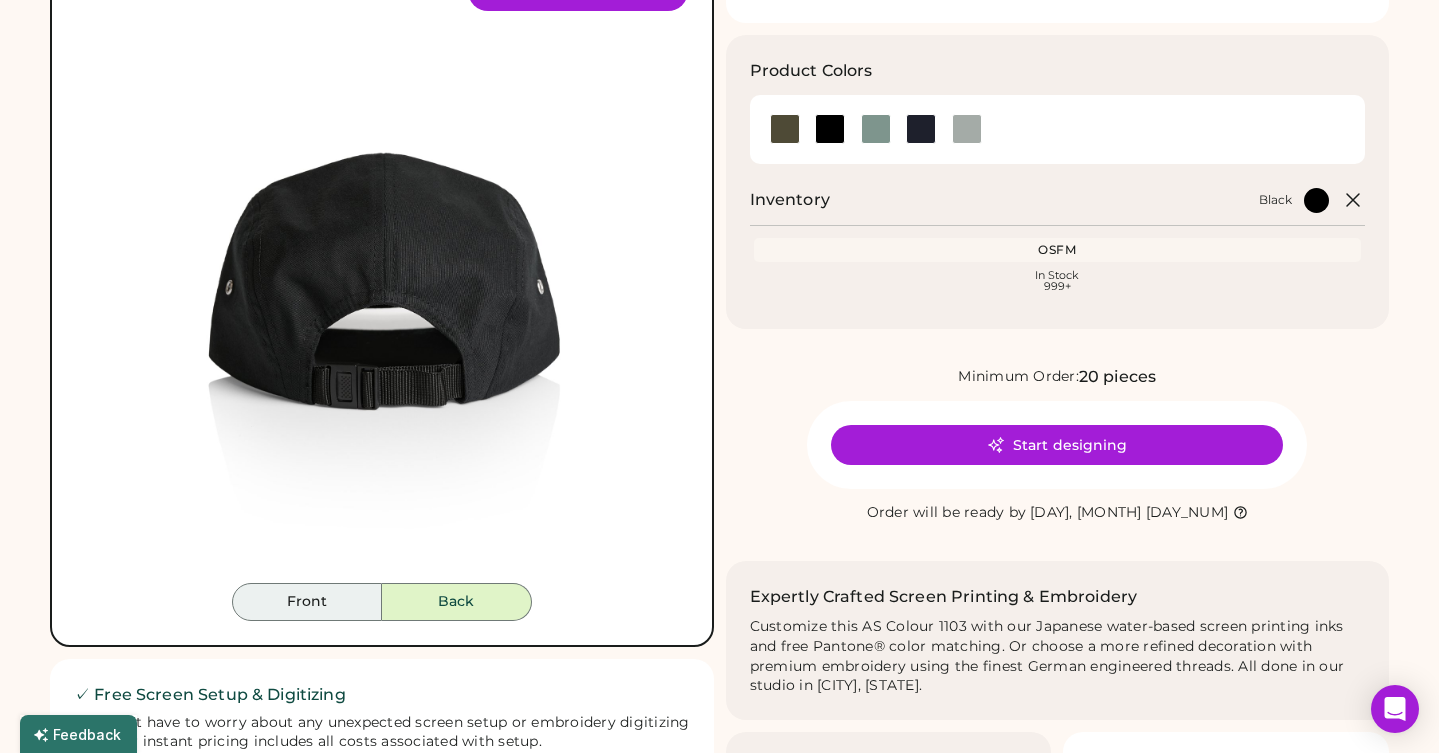 click on "Front" at bounding box center [307, 602] 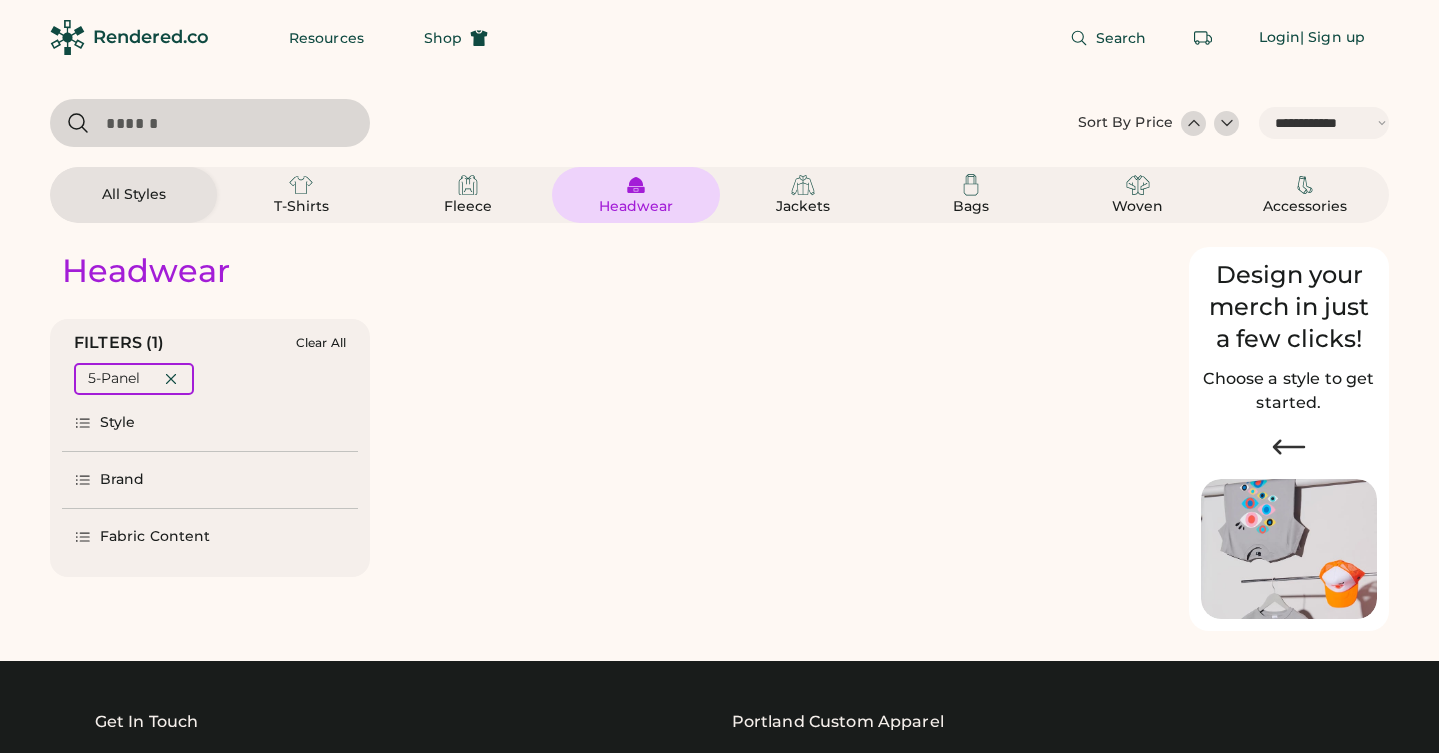 select on "*****" 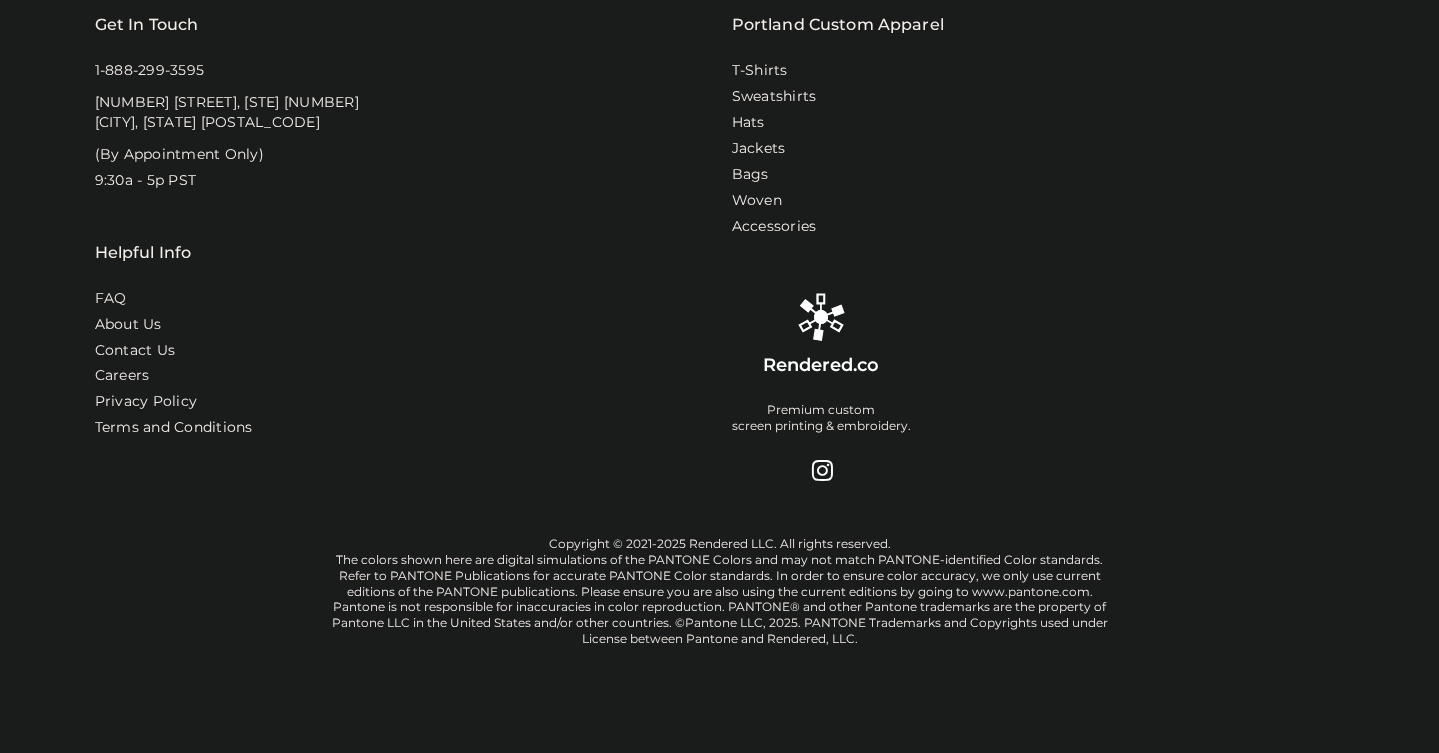select on "*" 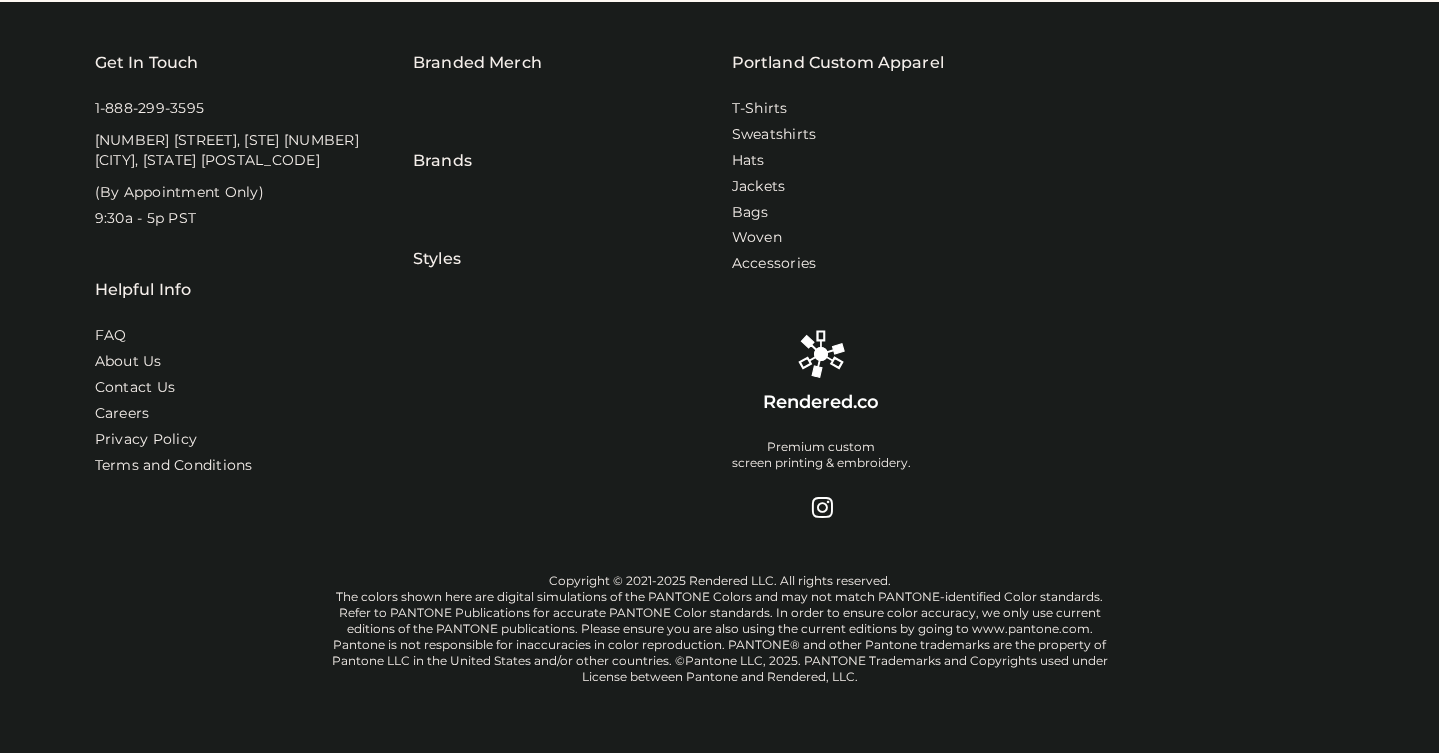 scroll, scrollTop: 2183, scrollLeft: 0, axis: vertical 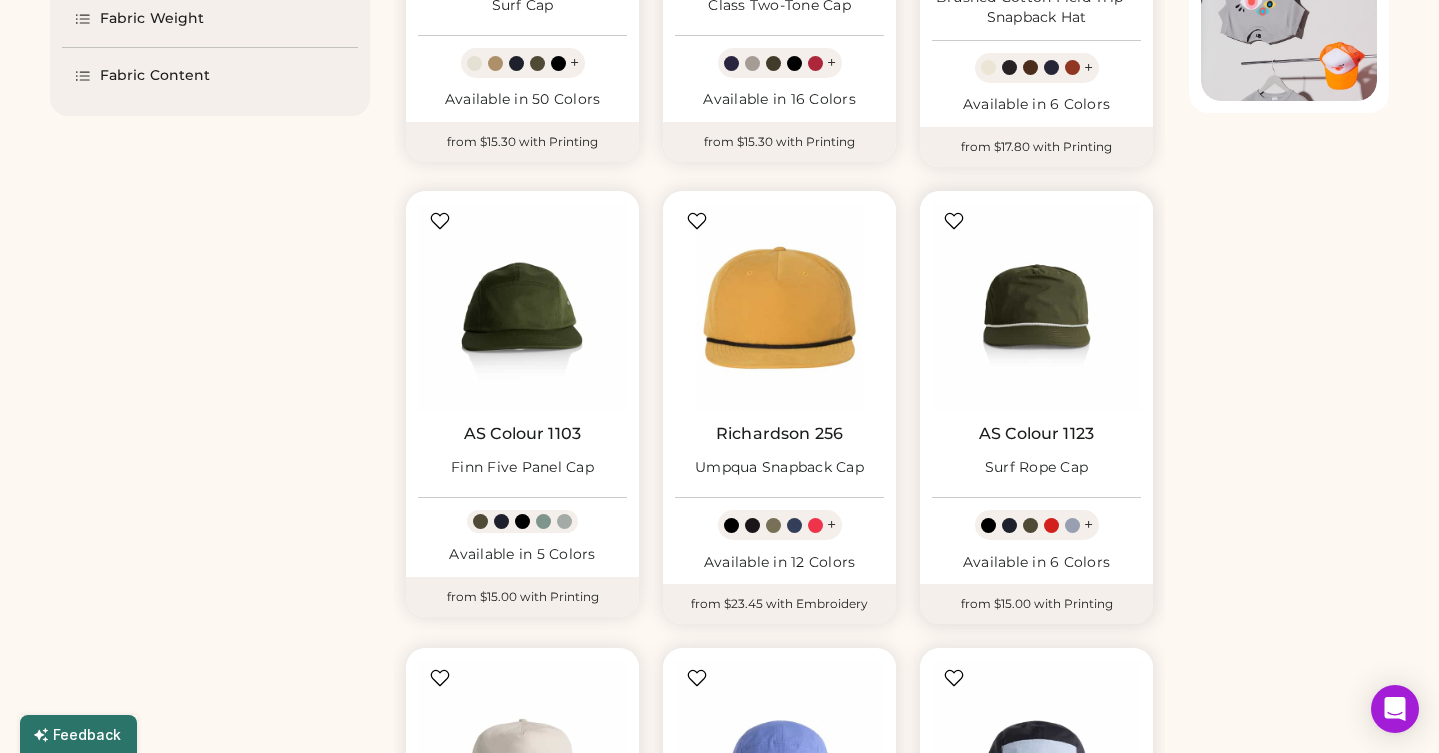 click at bounding box center [988, 525] 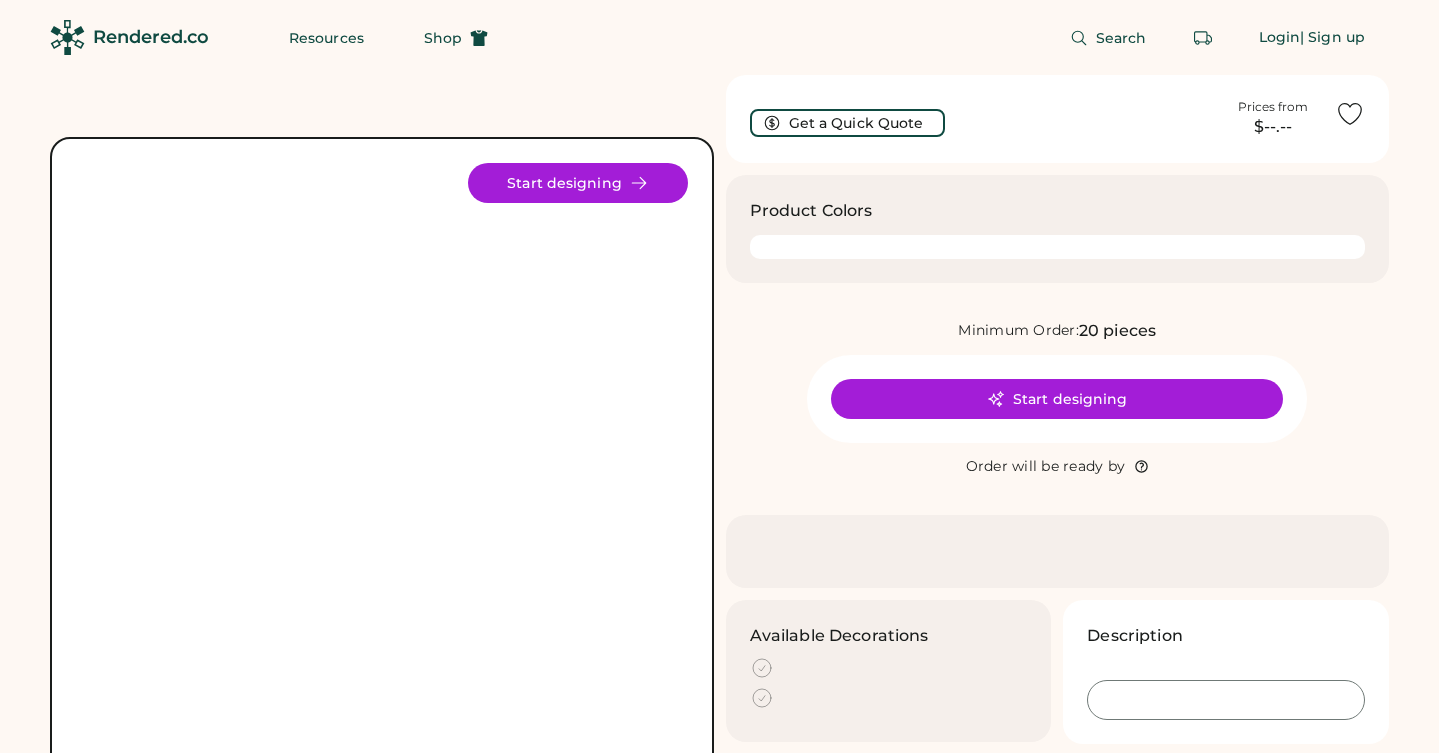 scroll, scrollTop: 0, scrollLeft: 0, axis: both 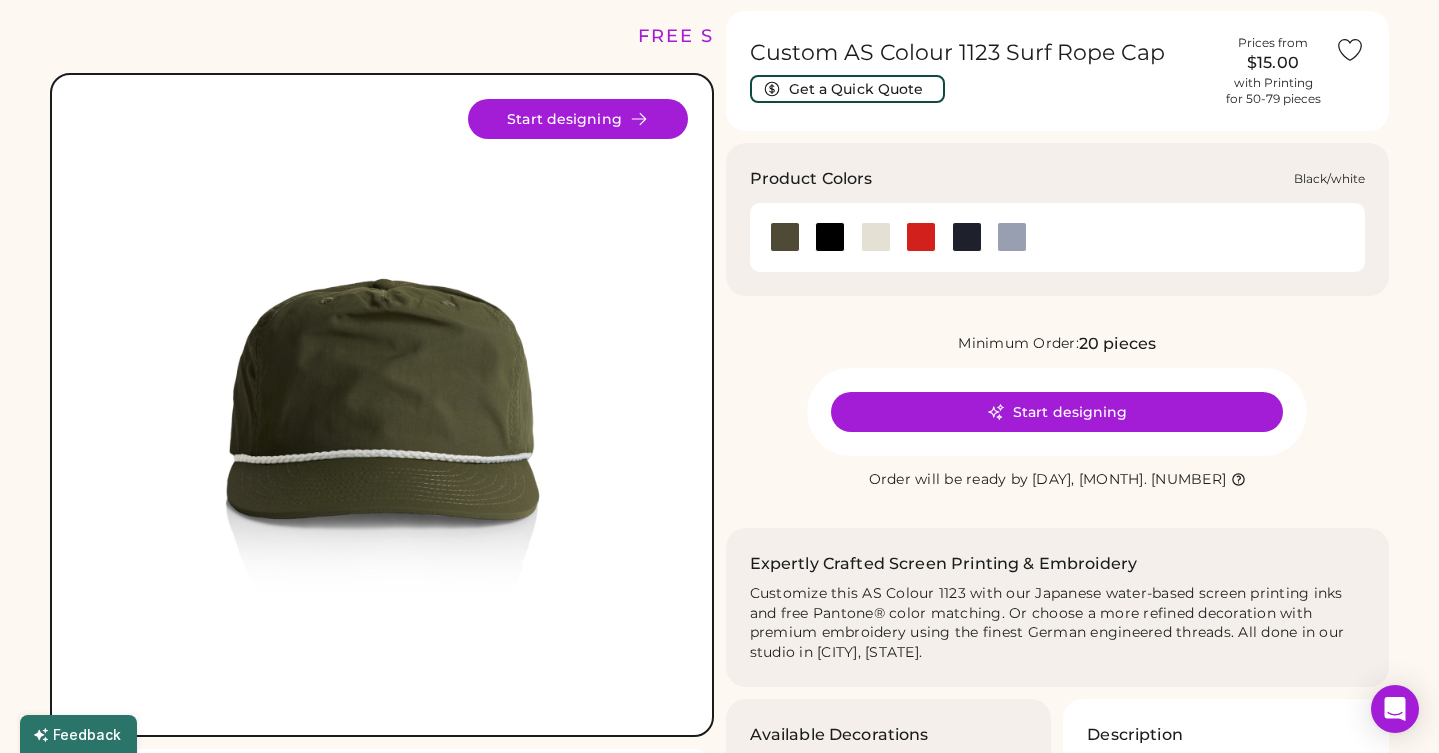 click at bounding box center (830, 237) 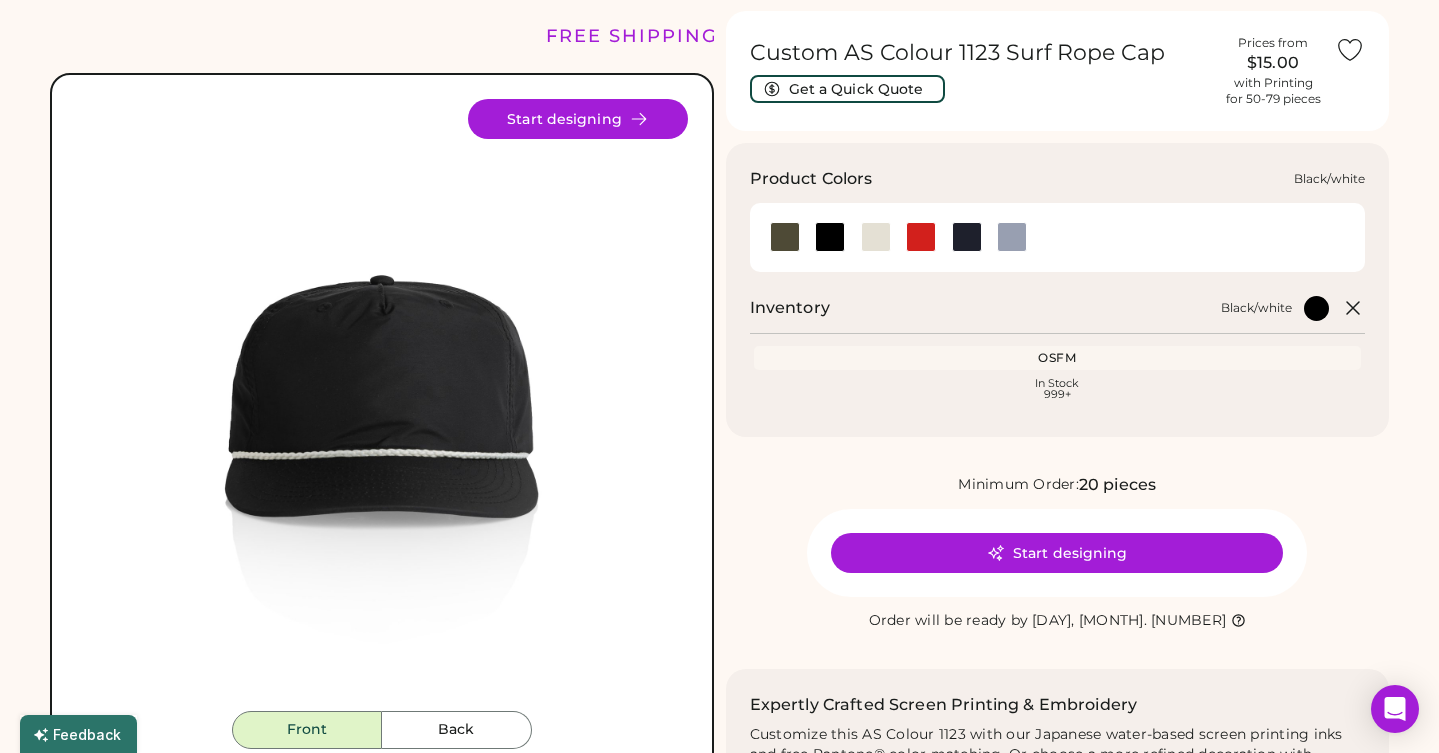 click at bounding box center [830, 237] 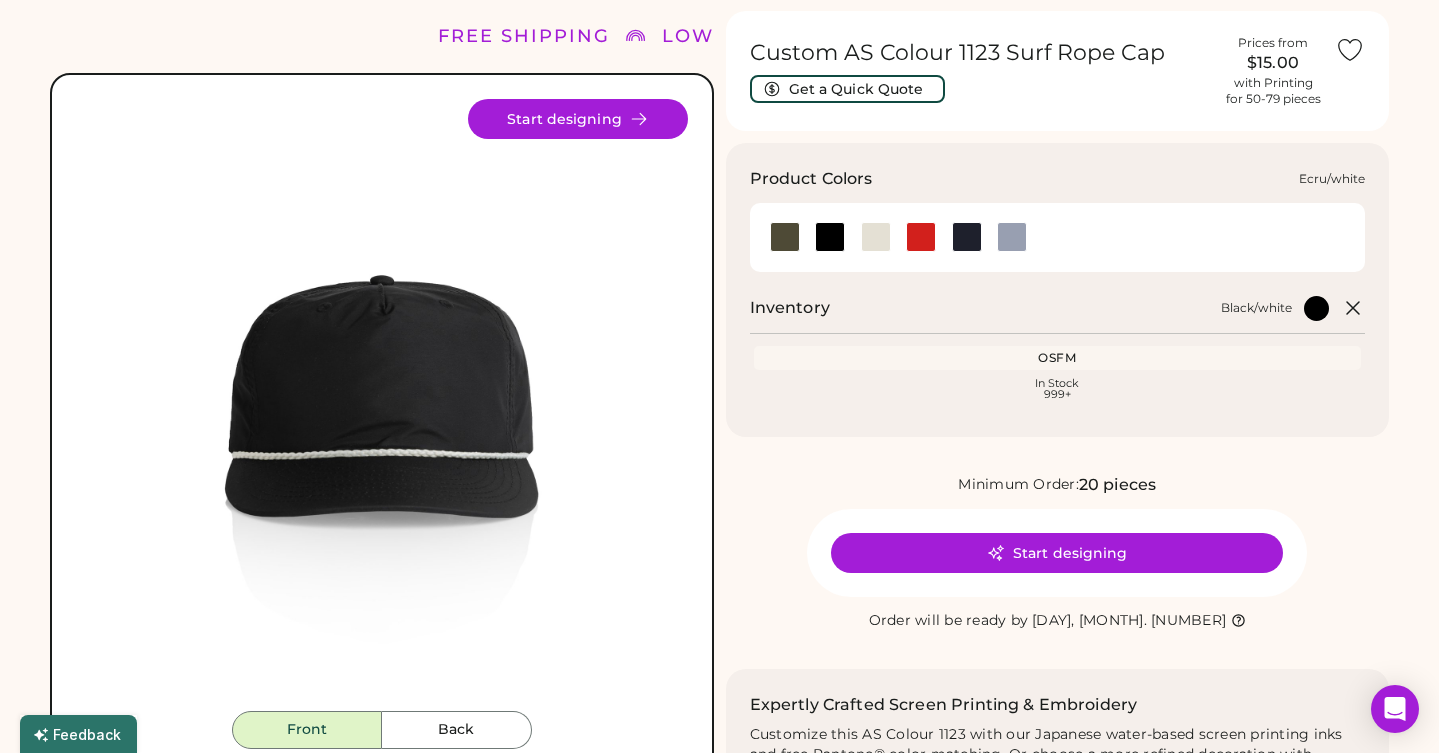 click at bounding box center [876, 237] 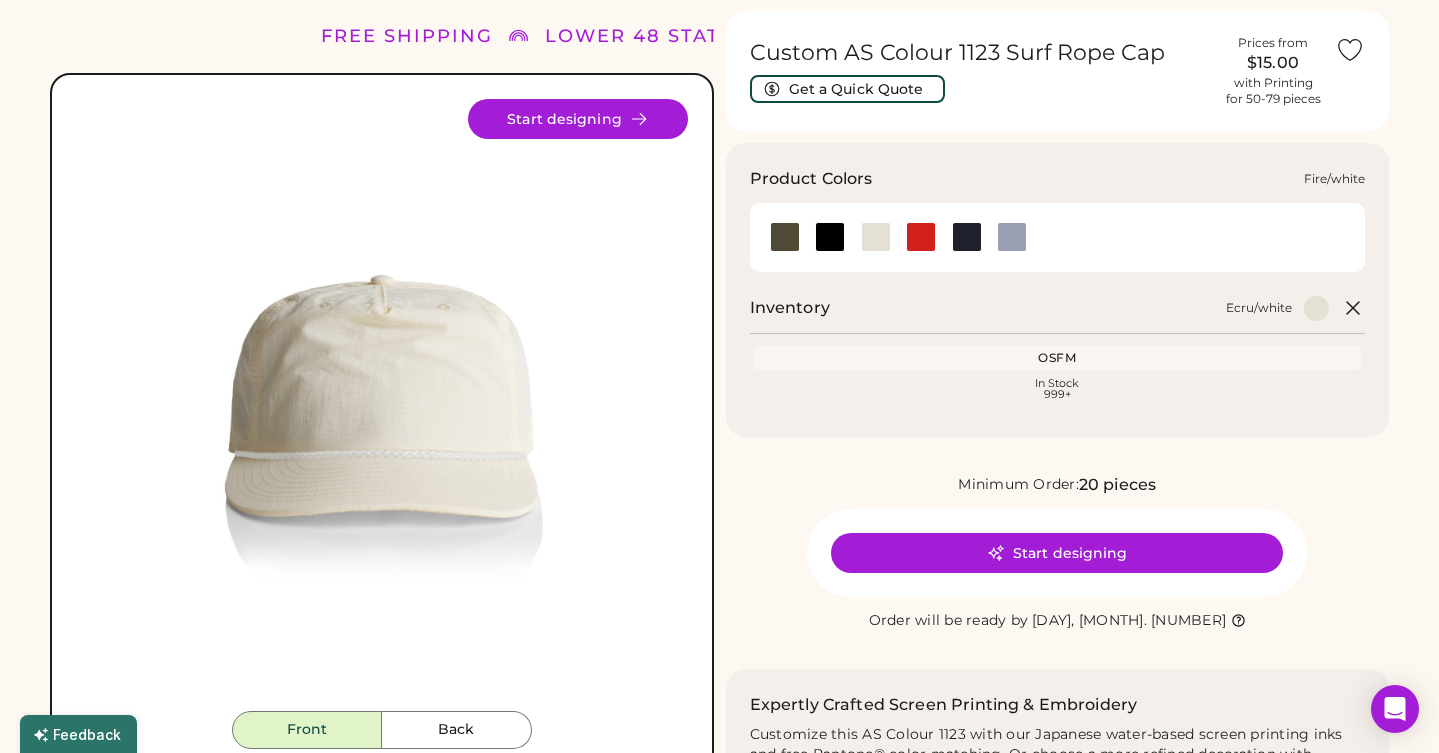 click at bounding box center (921, 237) 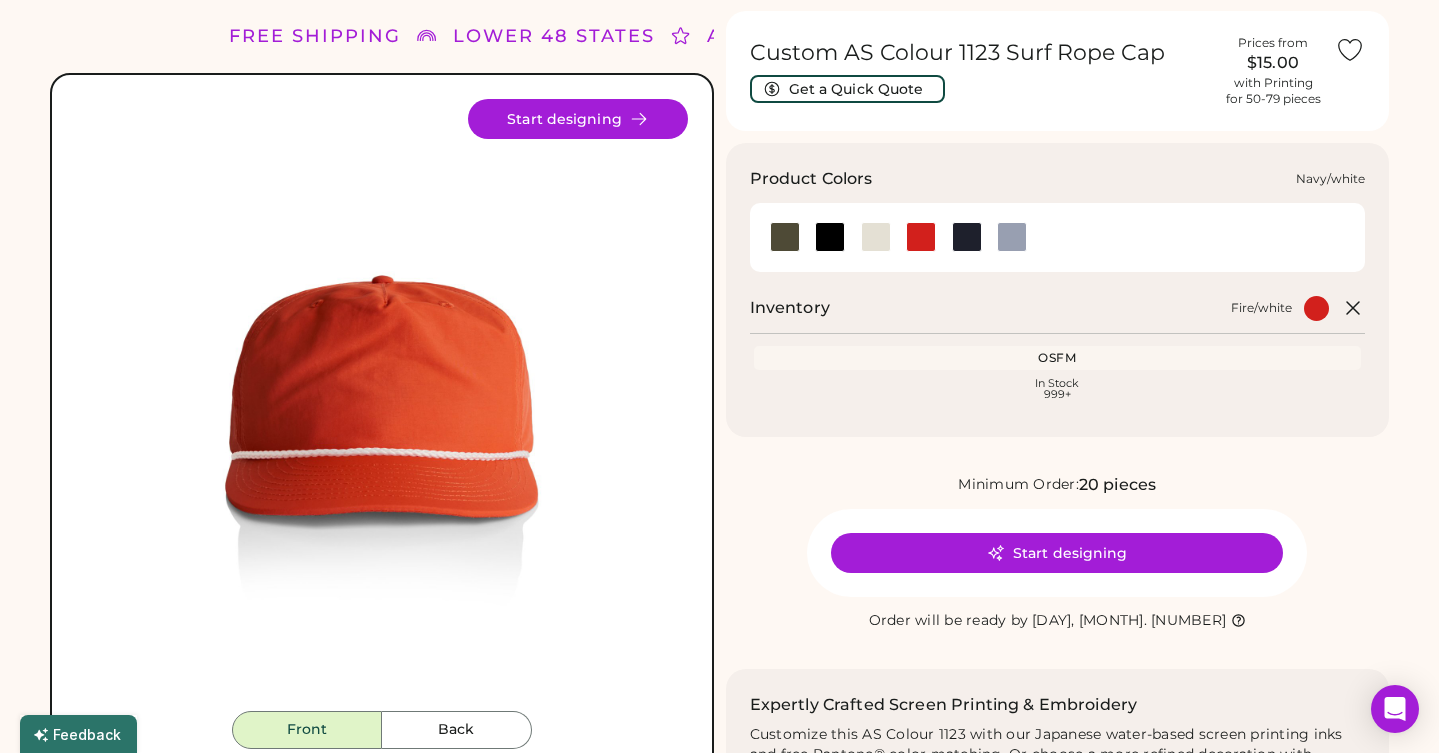 click at bounding box center (967, 237) 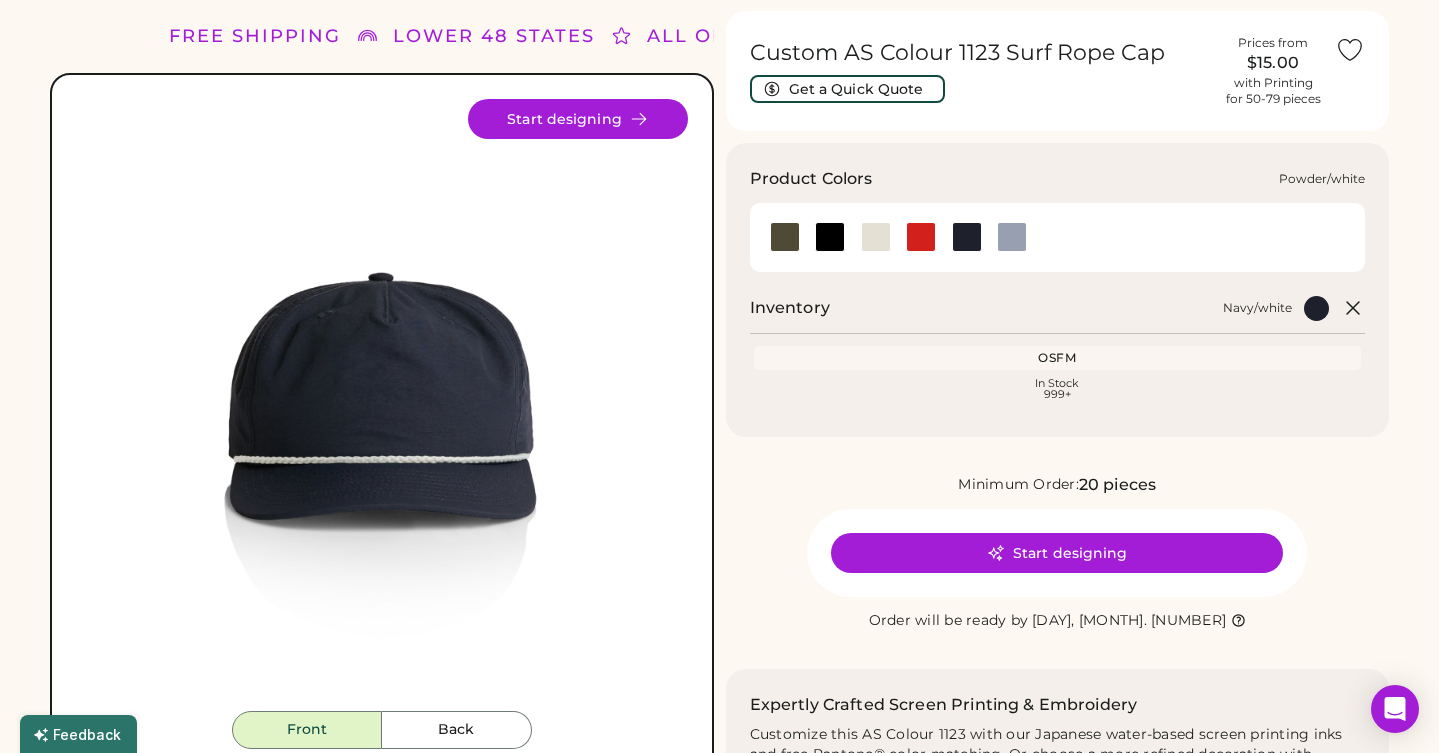 click at bounding box center (1012, 237) 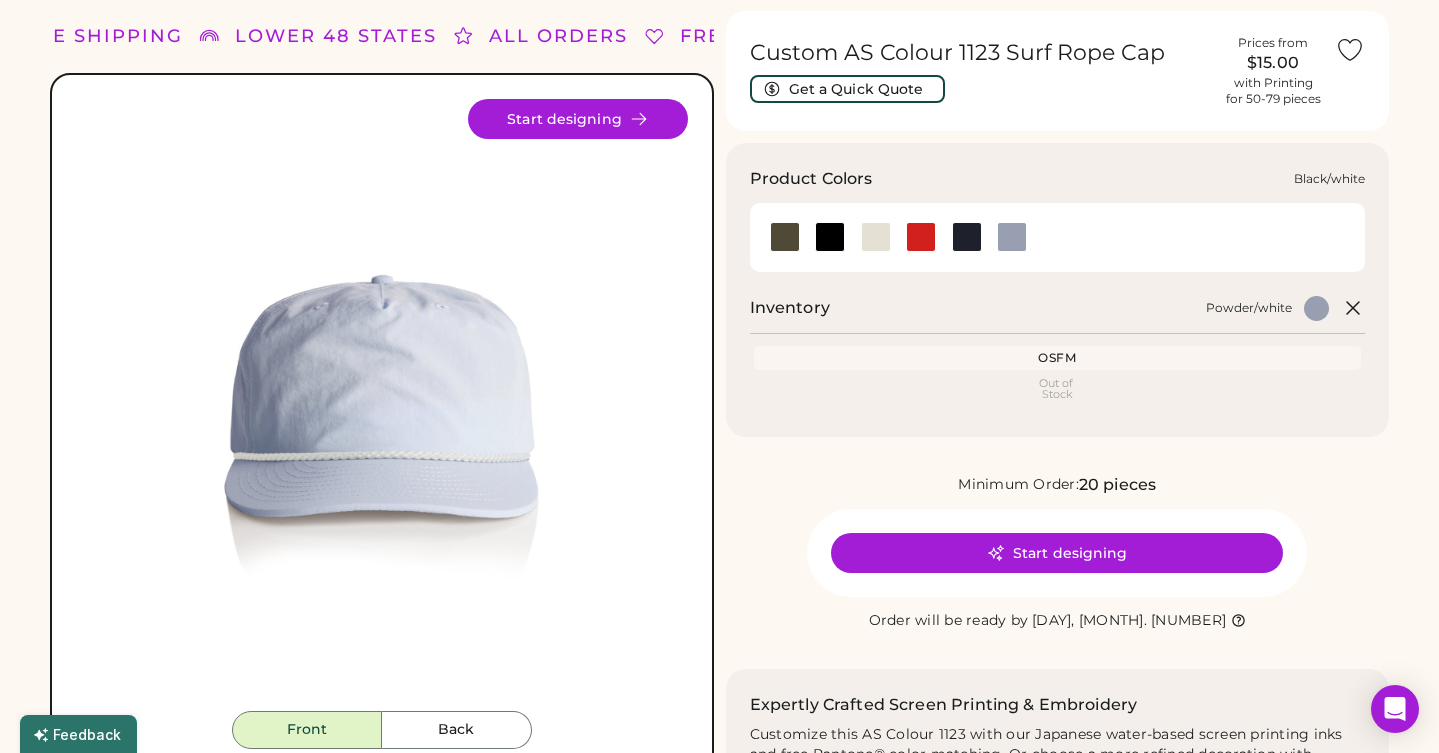 click at bounding box center [830, 237] 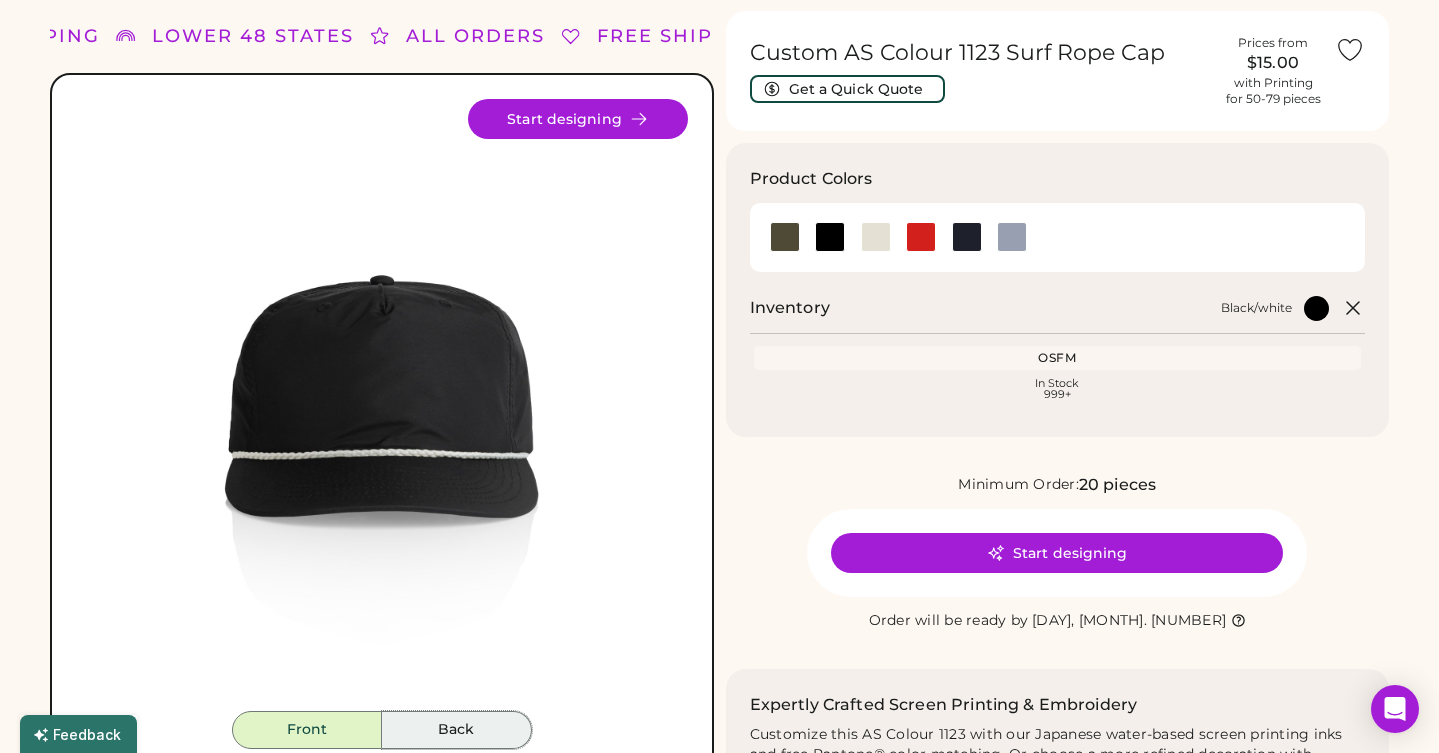 click on "Back" at bounding box center [457, 730] 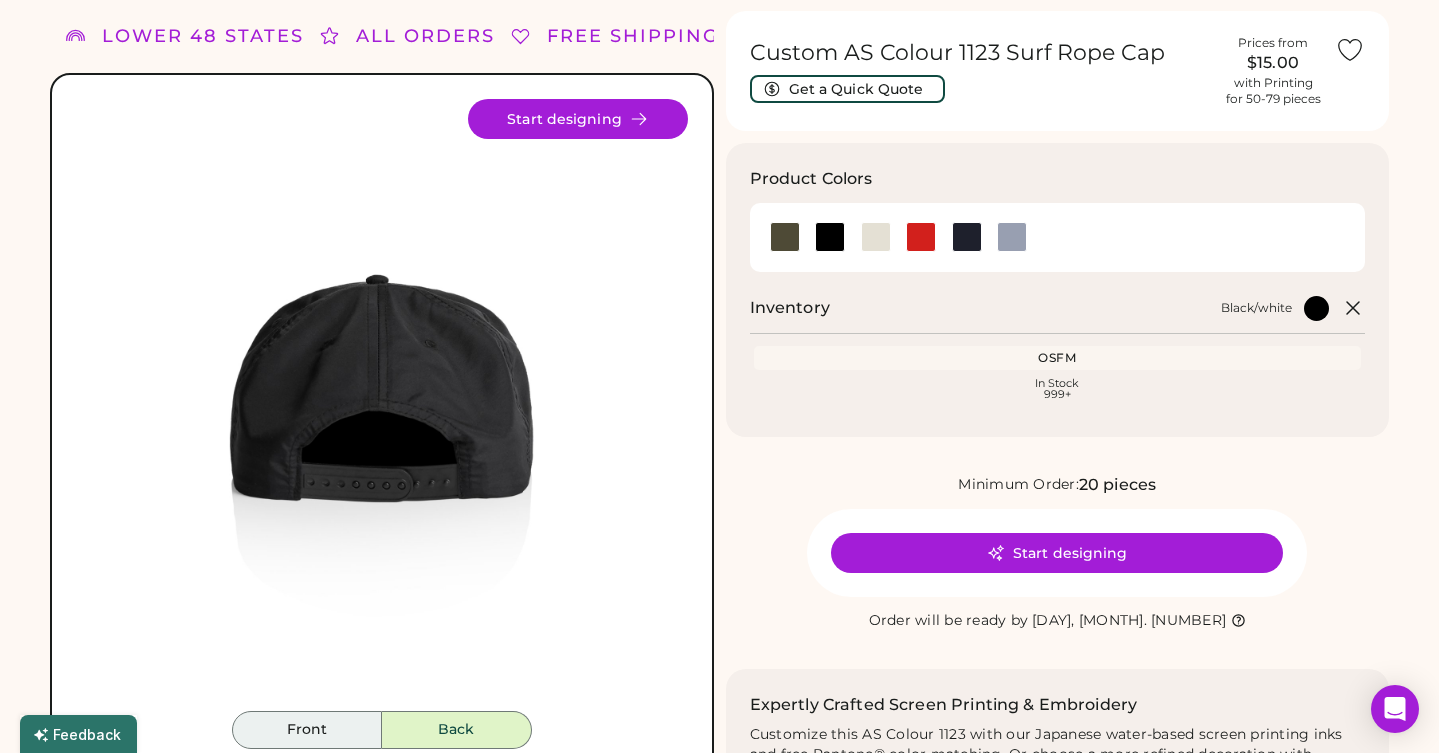 click on "Front" at bounding box center (307, 730) 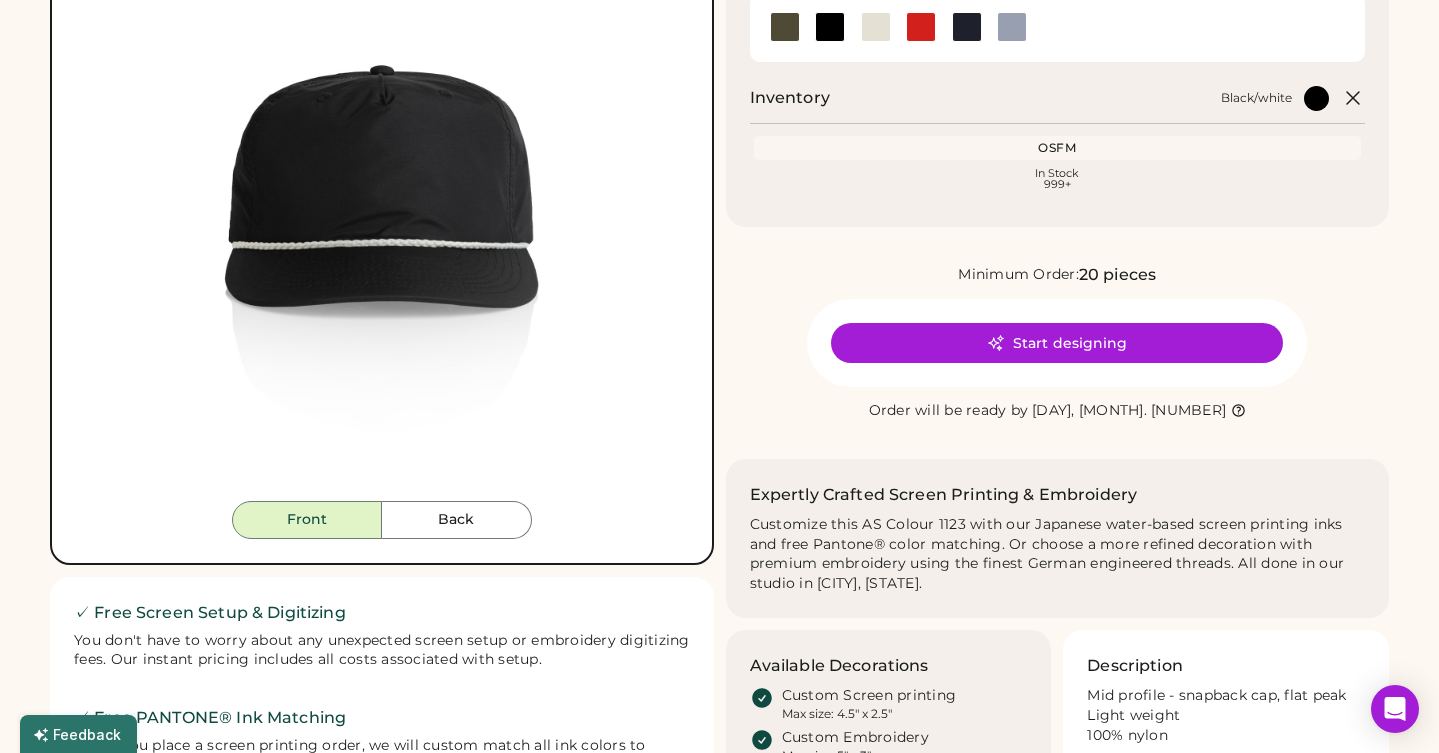 scroll, scrollTop: 161, scrollLeft: 0, axis: vertical 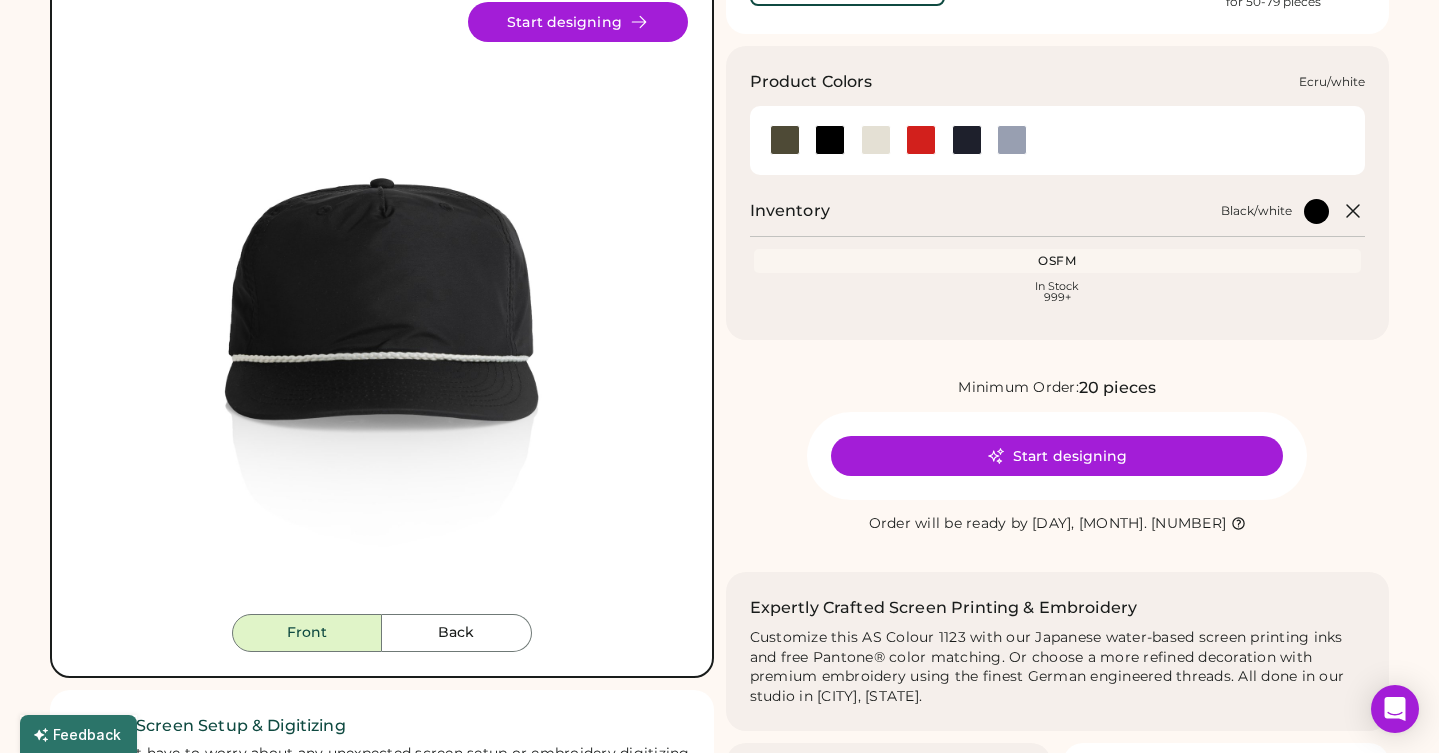 click at bounding box center (876, 140) 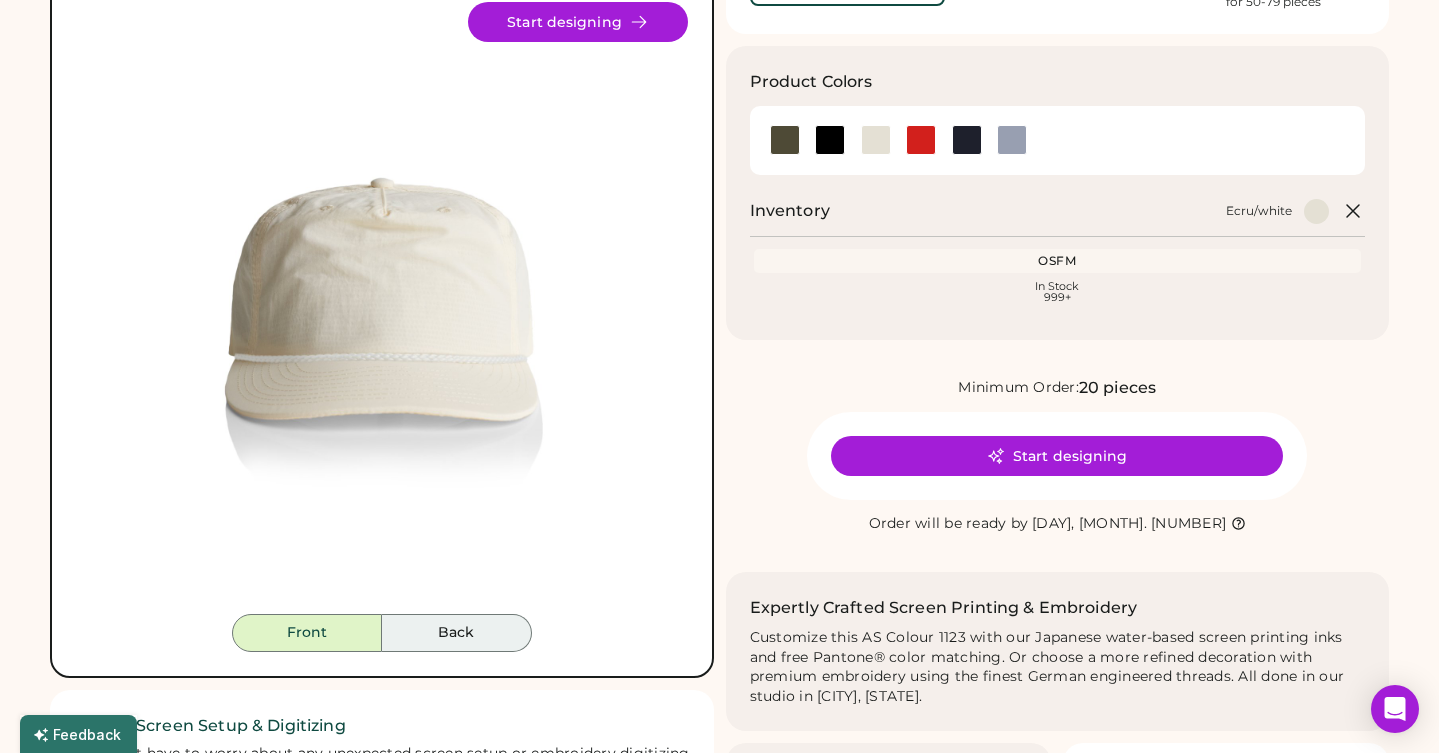 click on "Back" at bounding box center [457, 633] 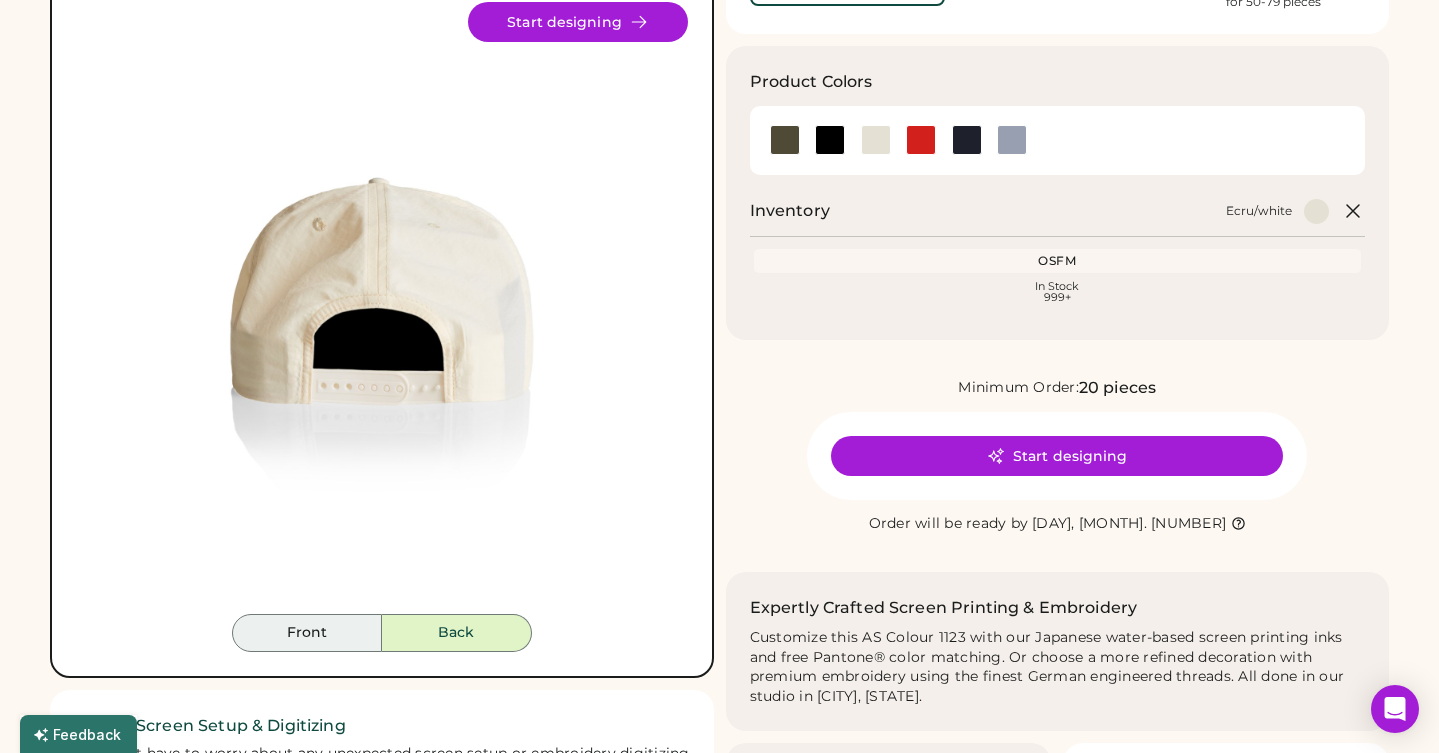 click on "Front" at bounding box center [307, 633] 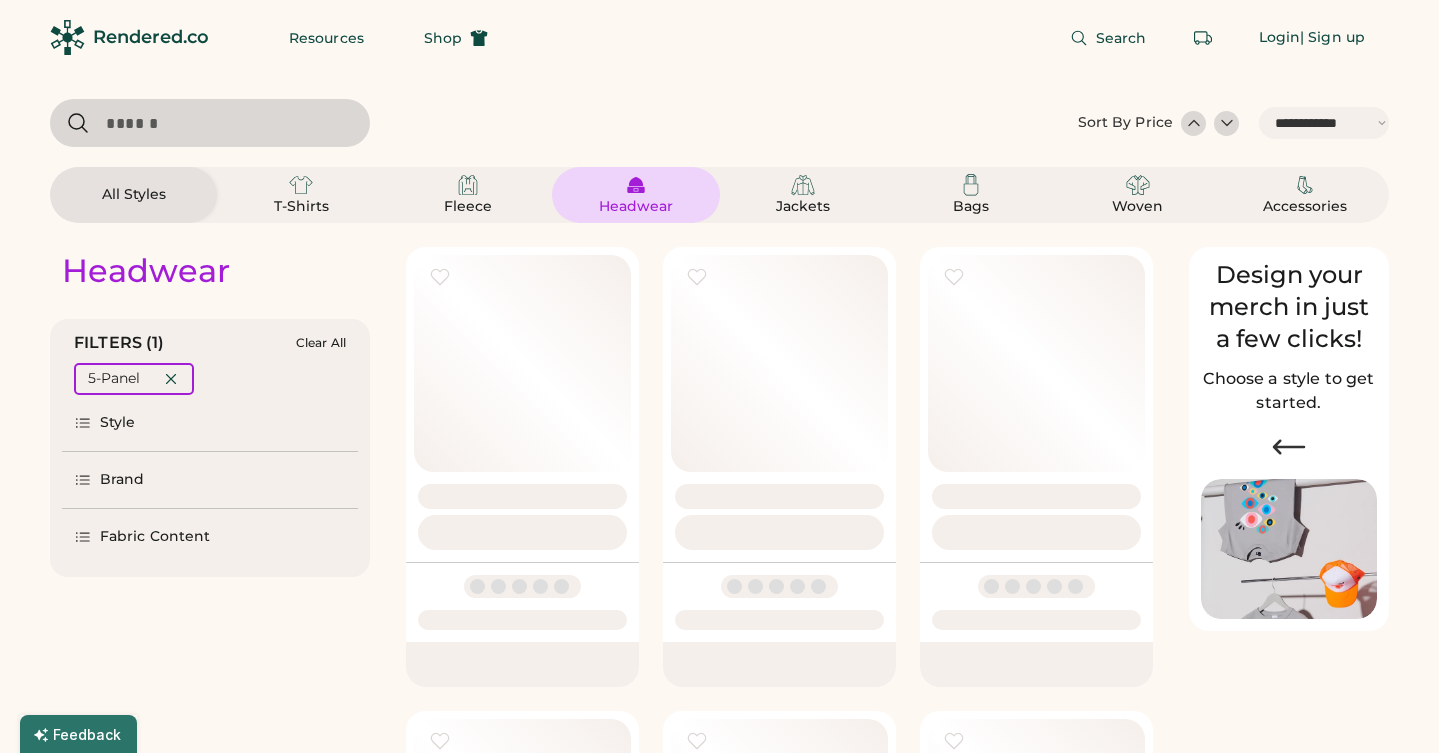 select on "*****" 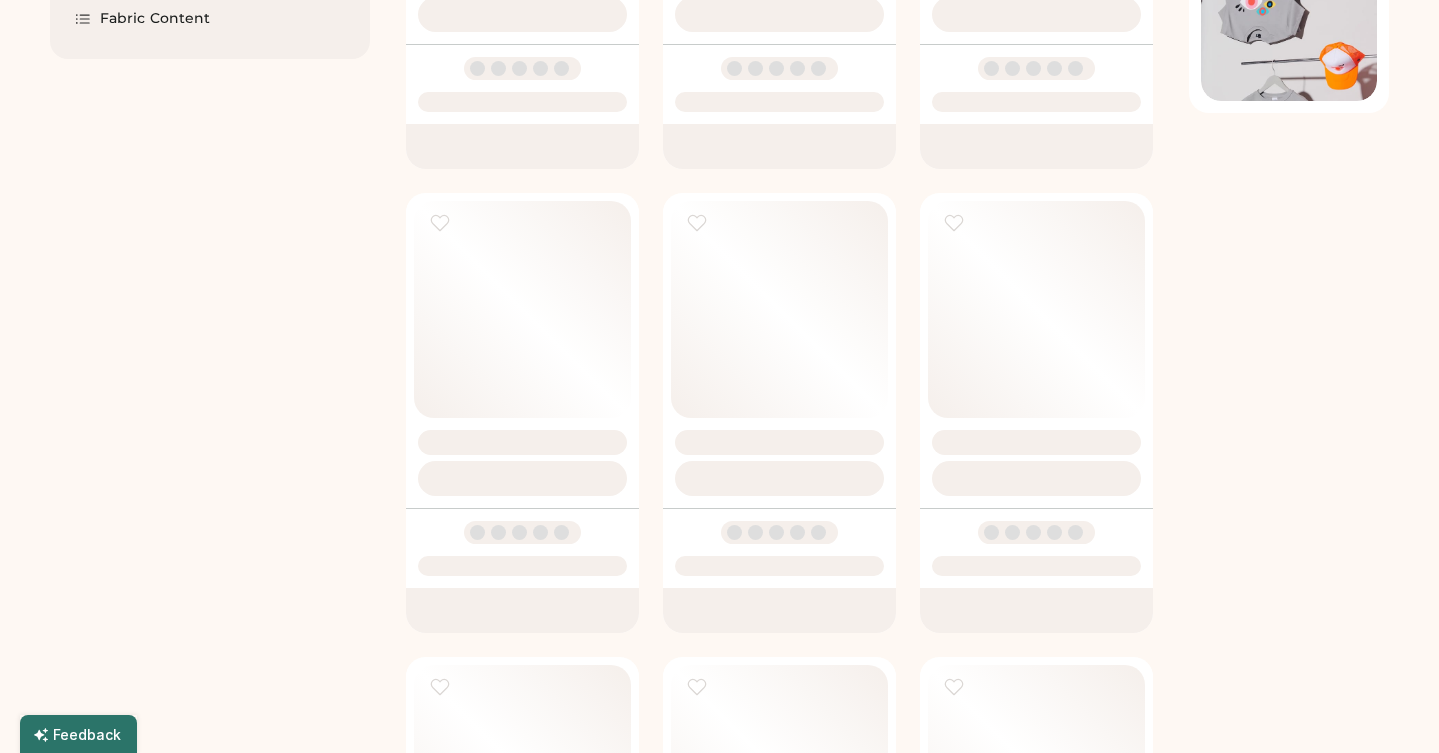 scroll, scrollTop: 0, scrollLeft: 0, axis: both 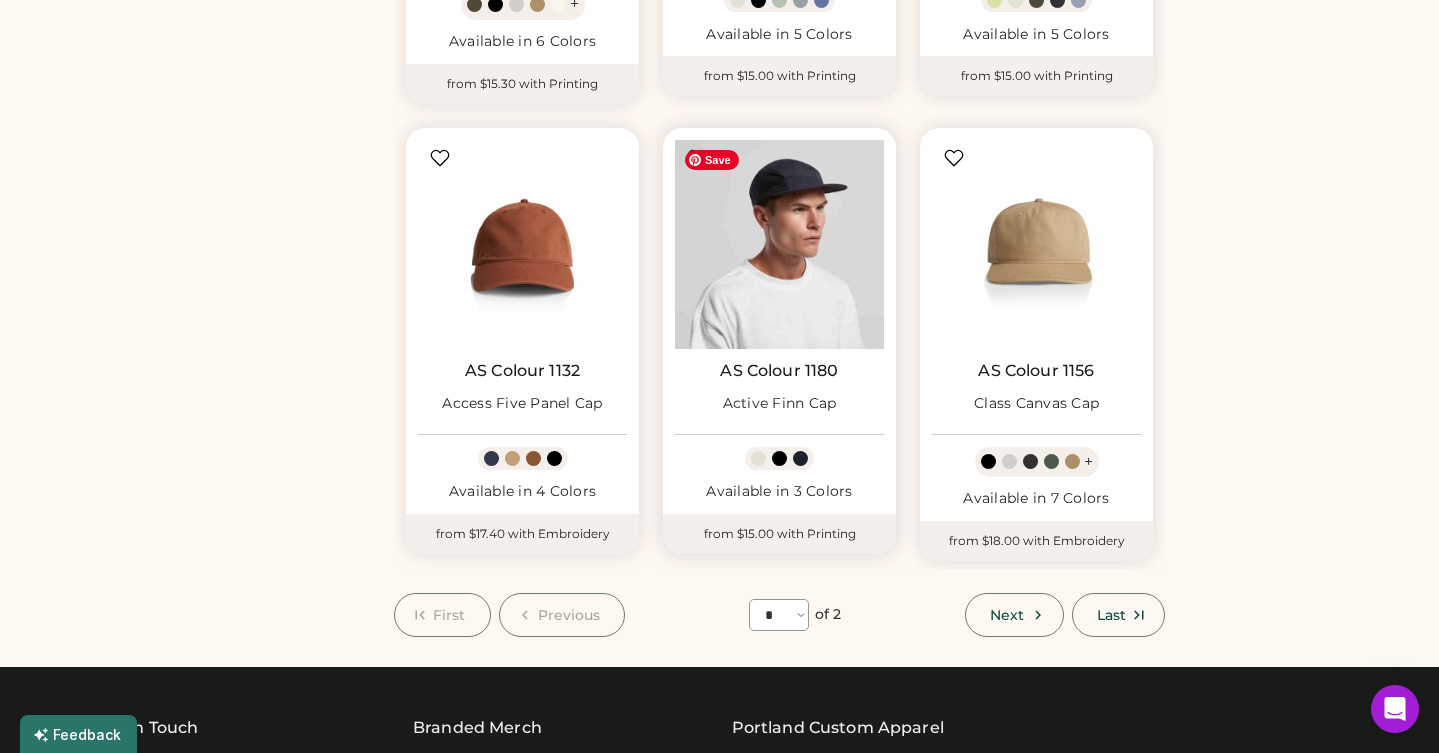 click at bounding box center [779, 244] 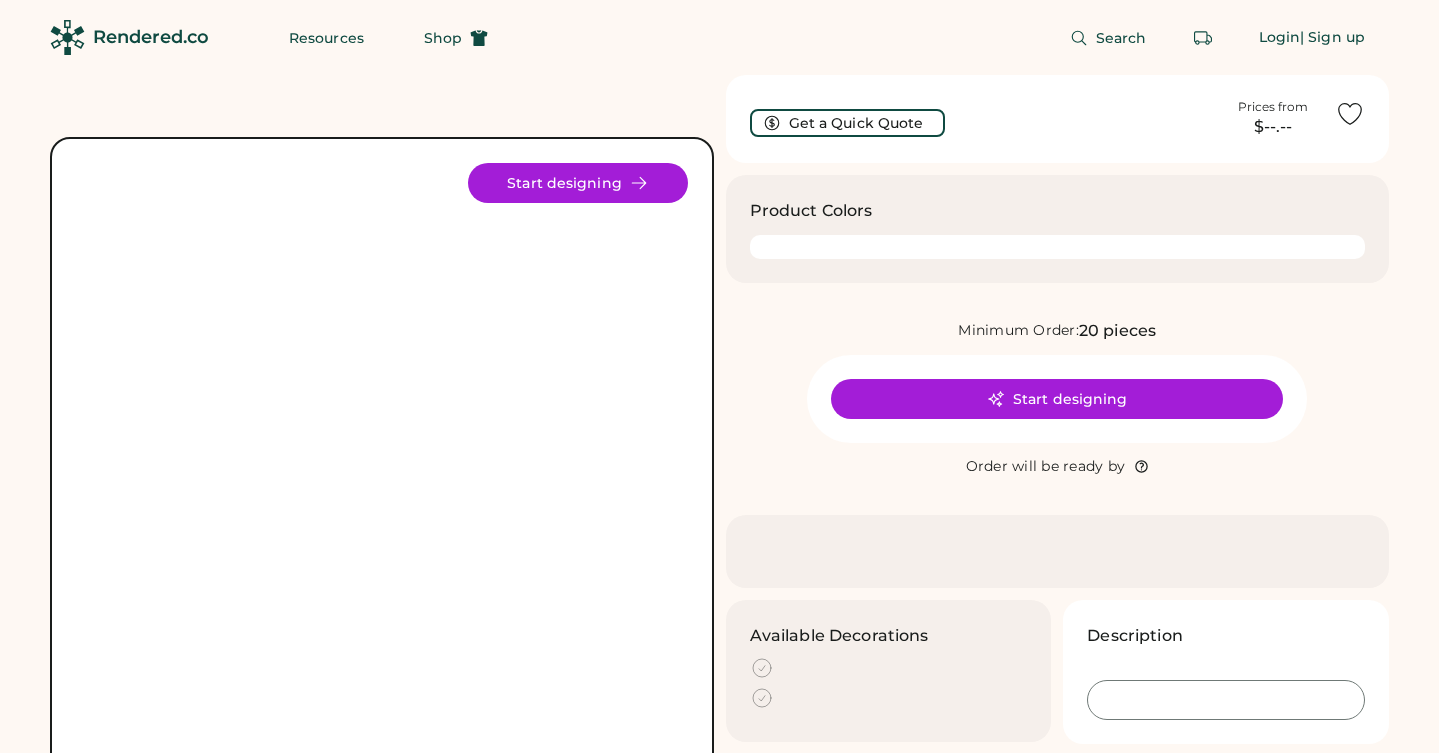 scroll, scrollTop: 0, scrollLeft: 0, axis: both 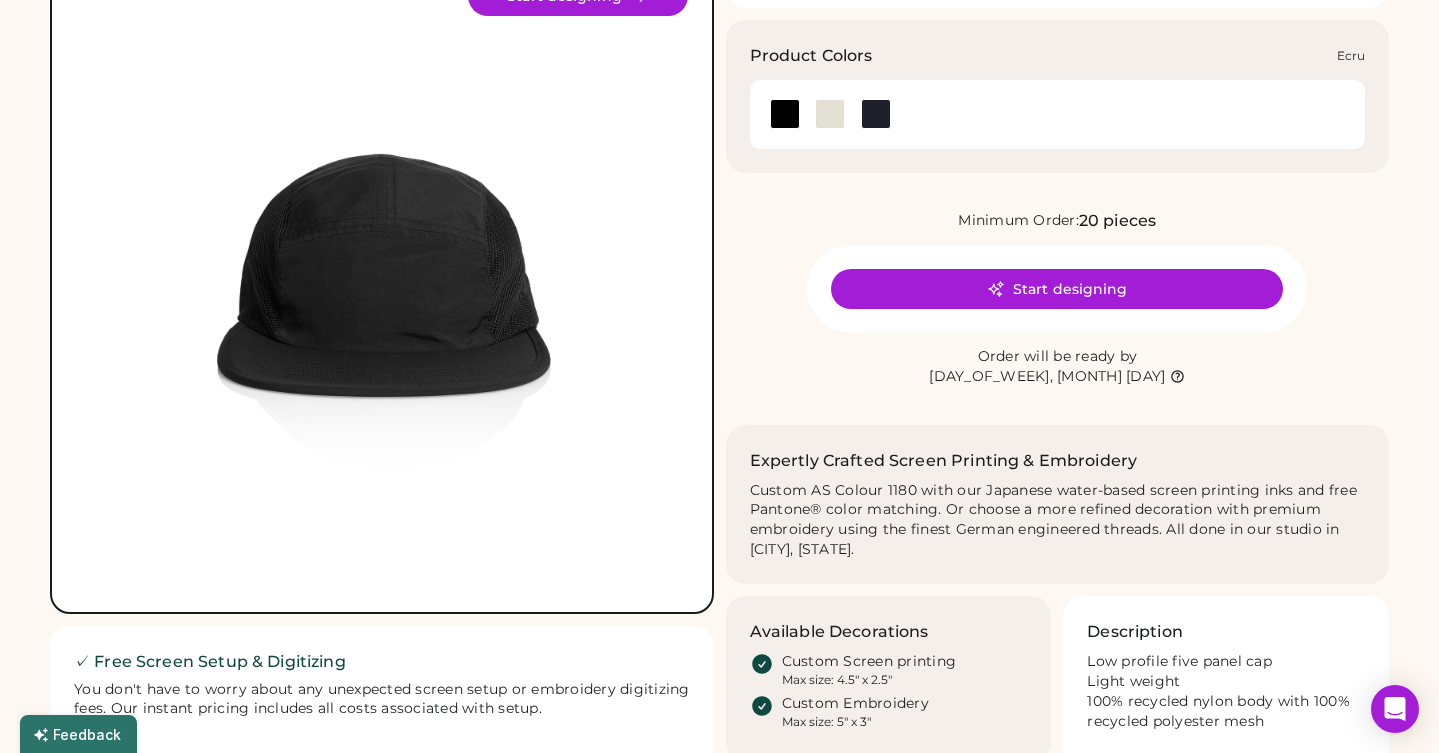 click at bounding box center (830, 114) 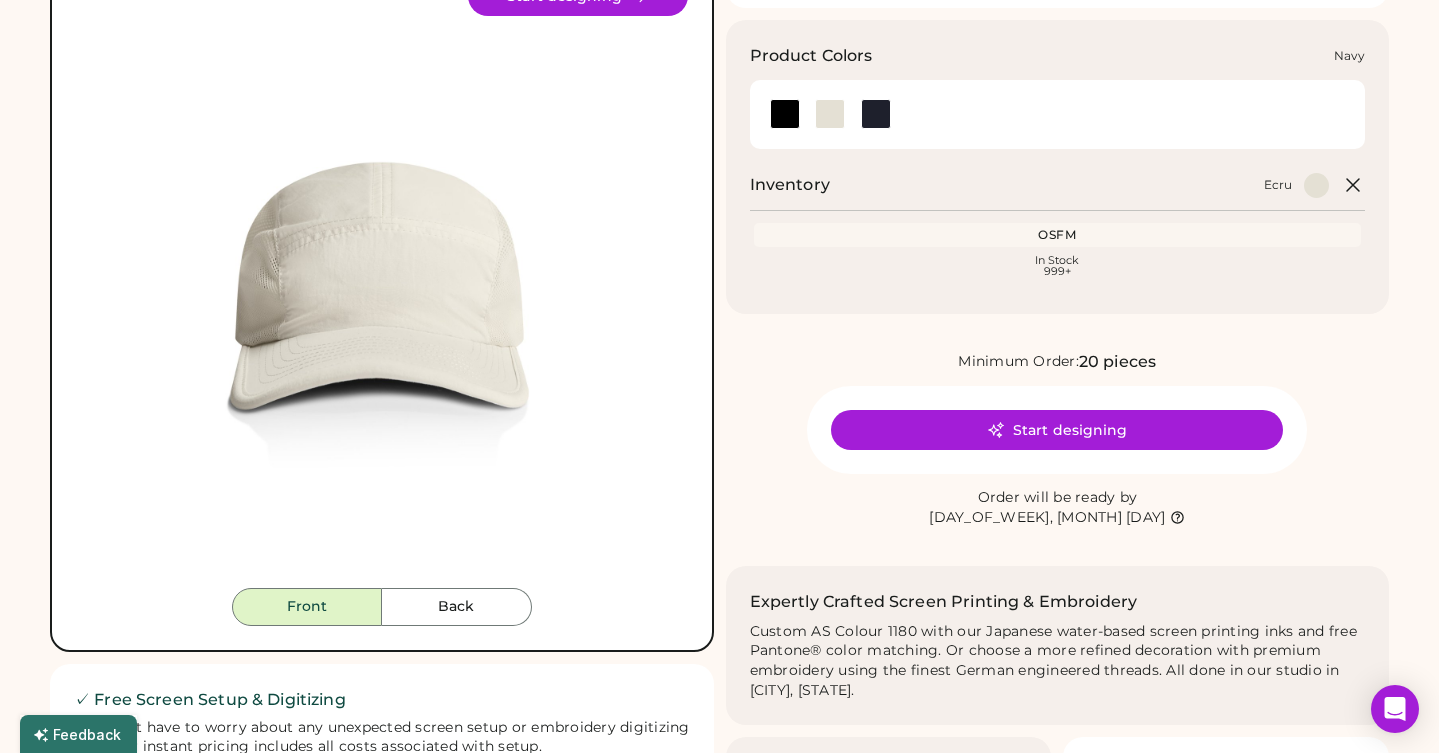 click at bounding box center (876, 114) 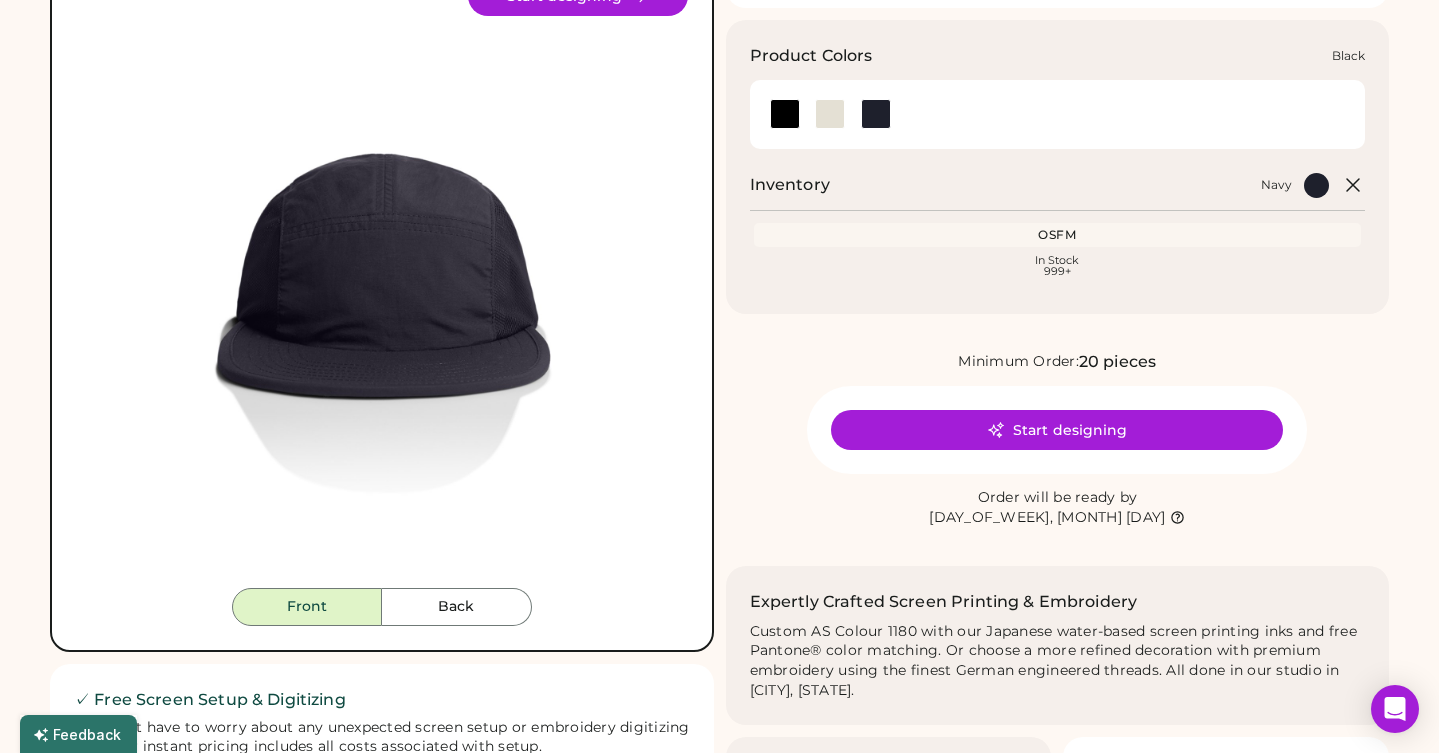 click at bounding box center (785, 114) 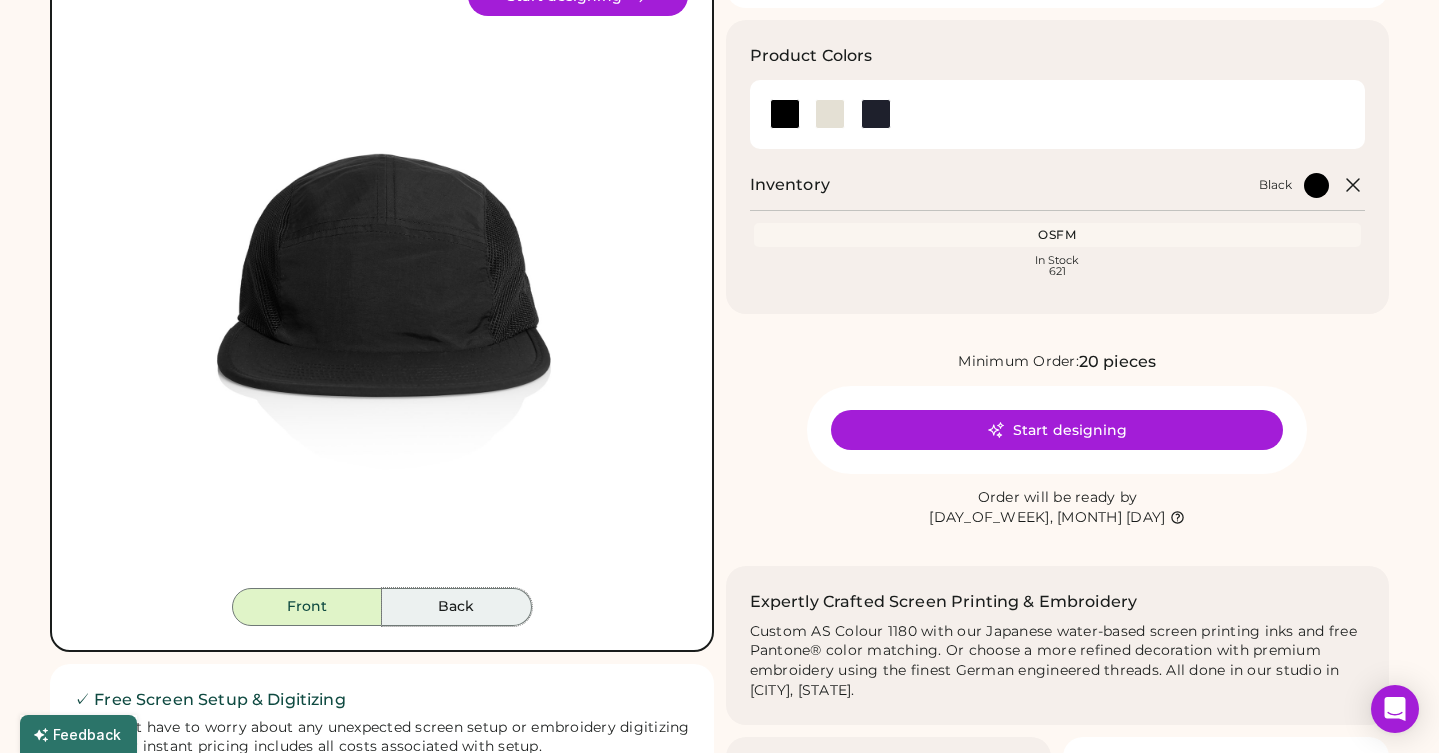 click on "Back" at bounding box center (457, 607) 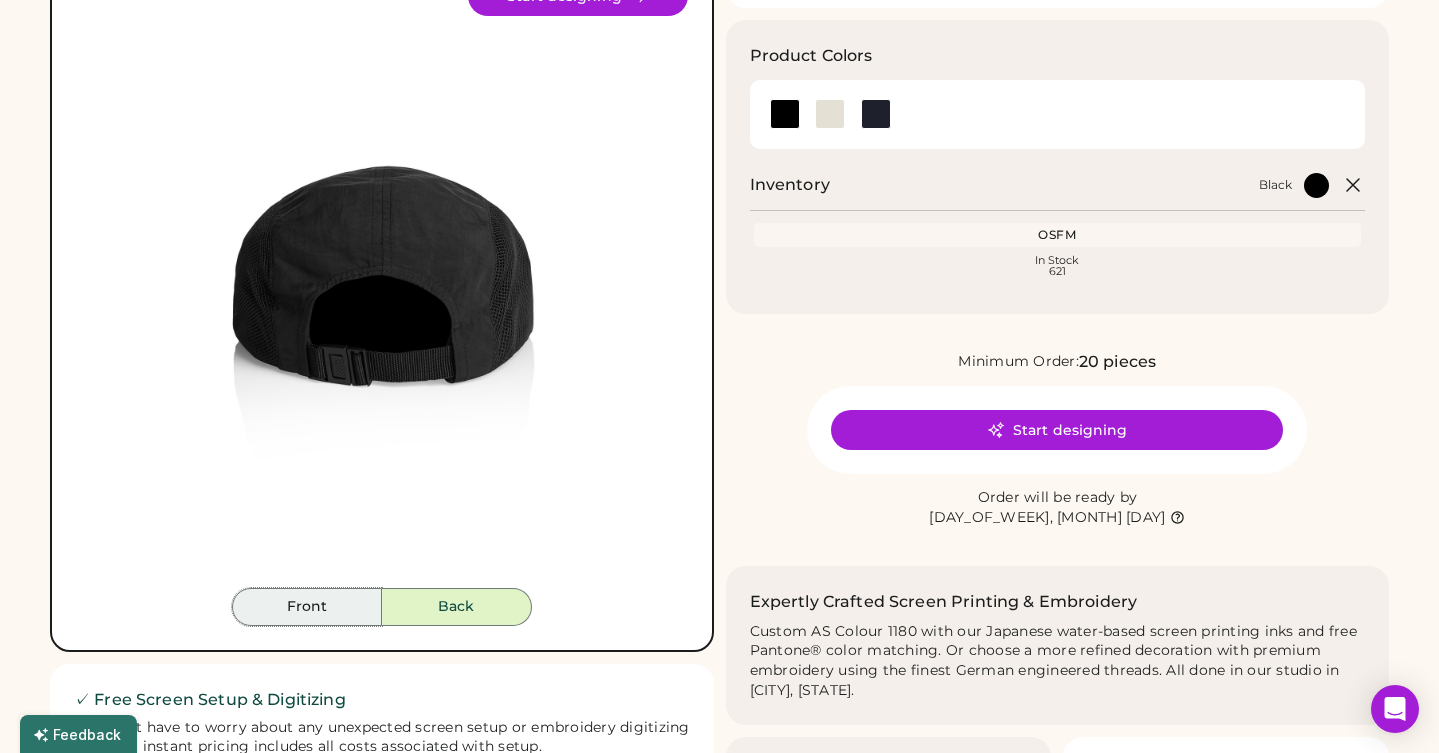 click on "Front" at bounding box center [307, 607] 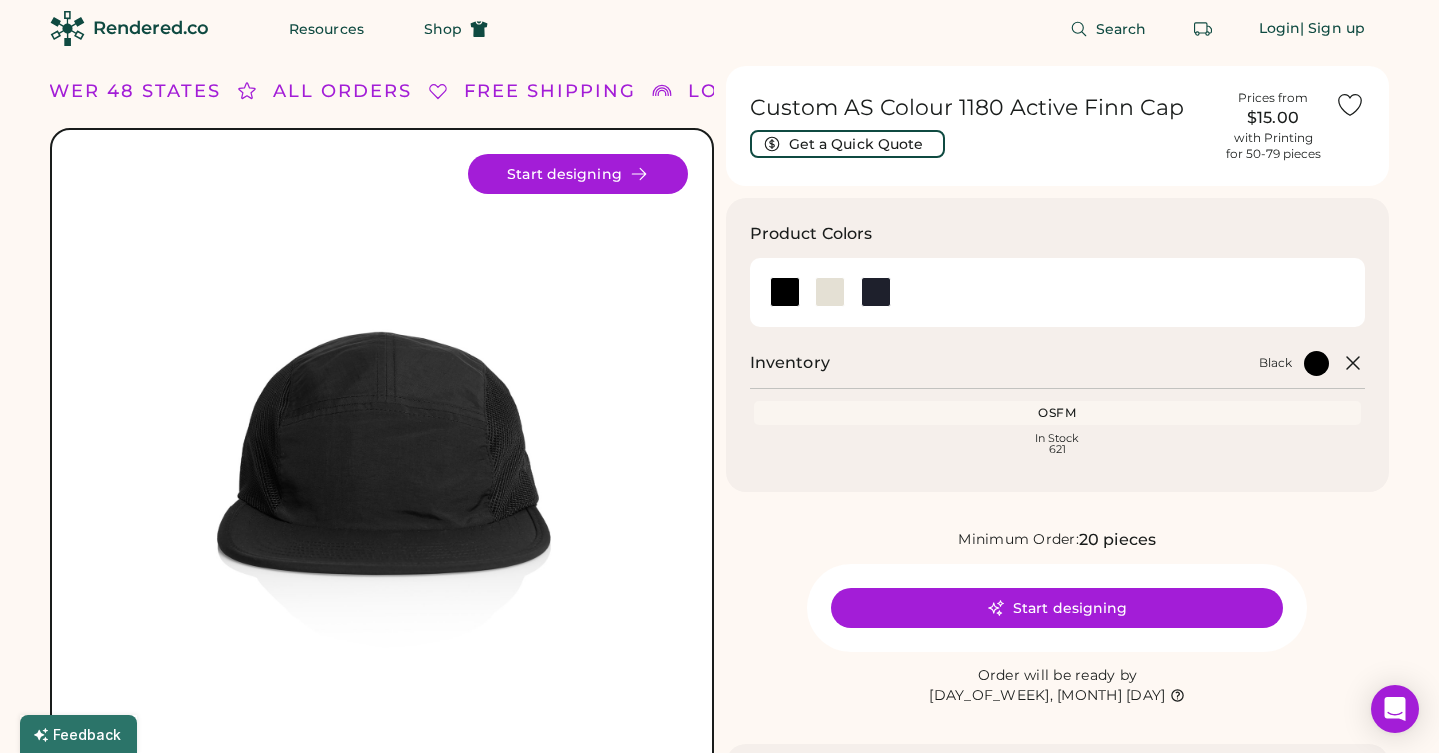 scroll, scrollTop: 0, scrollLeft: 0, axis: both 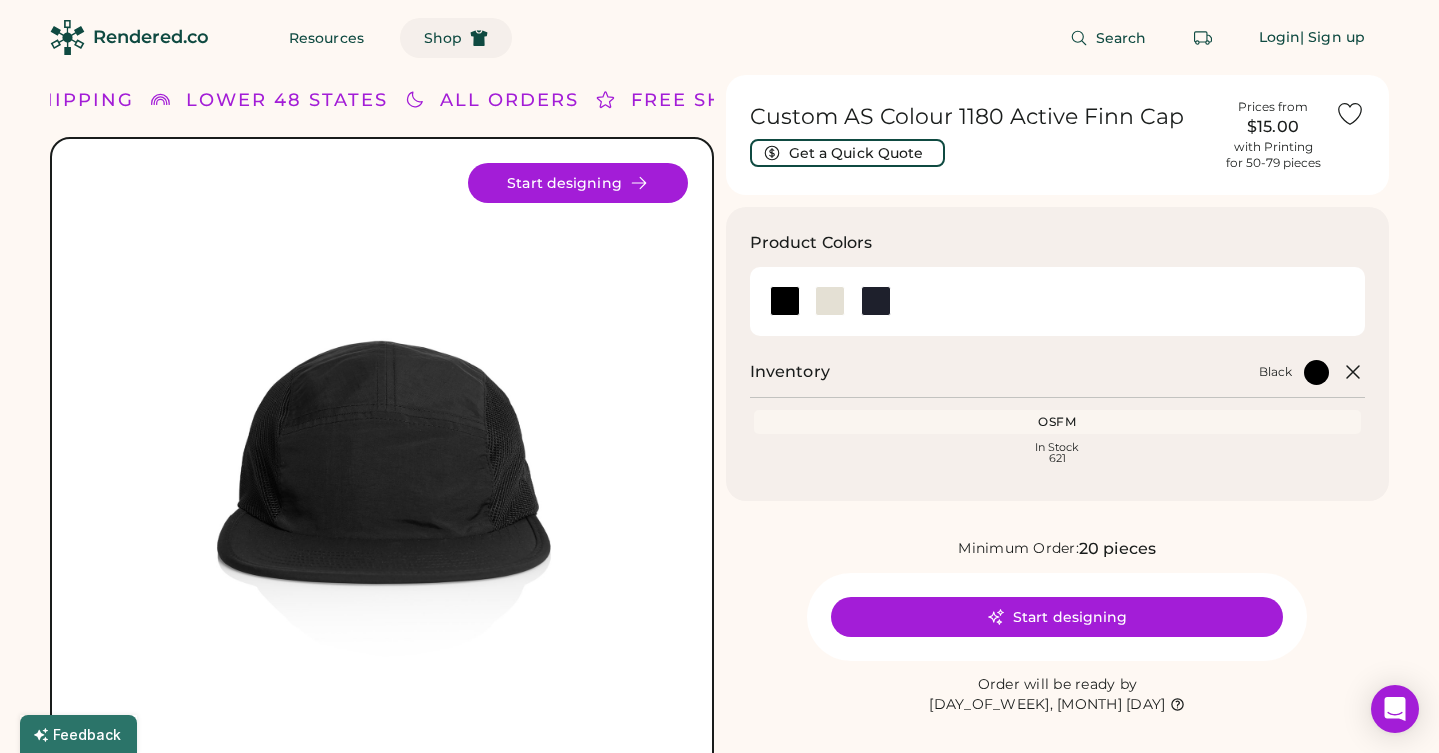 click on "Shop" at bounding box center [443, 38] 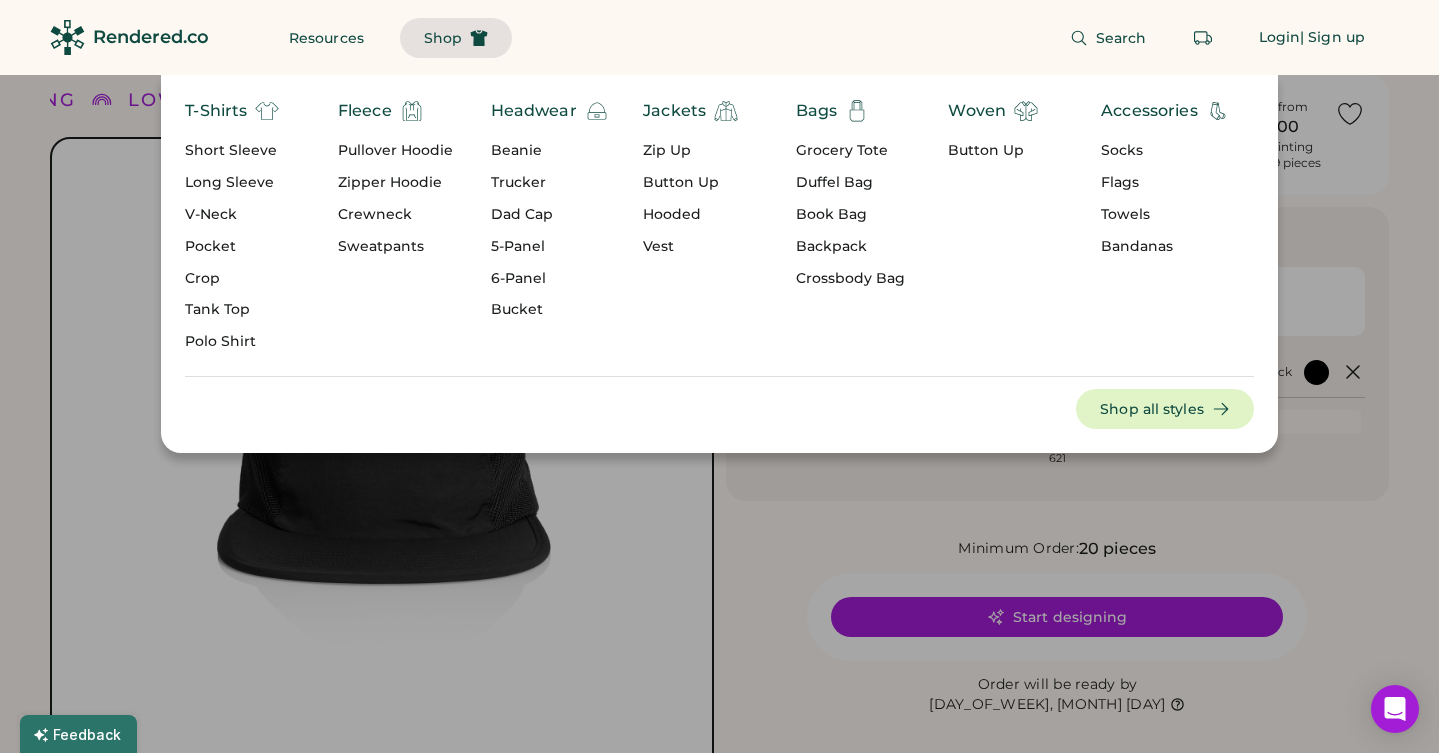 click on "Bucket" at bounding box center [550, 310] 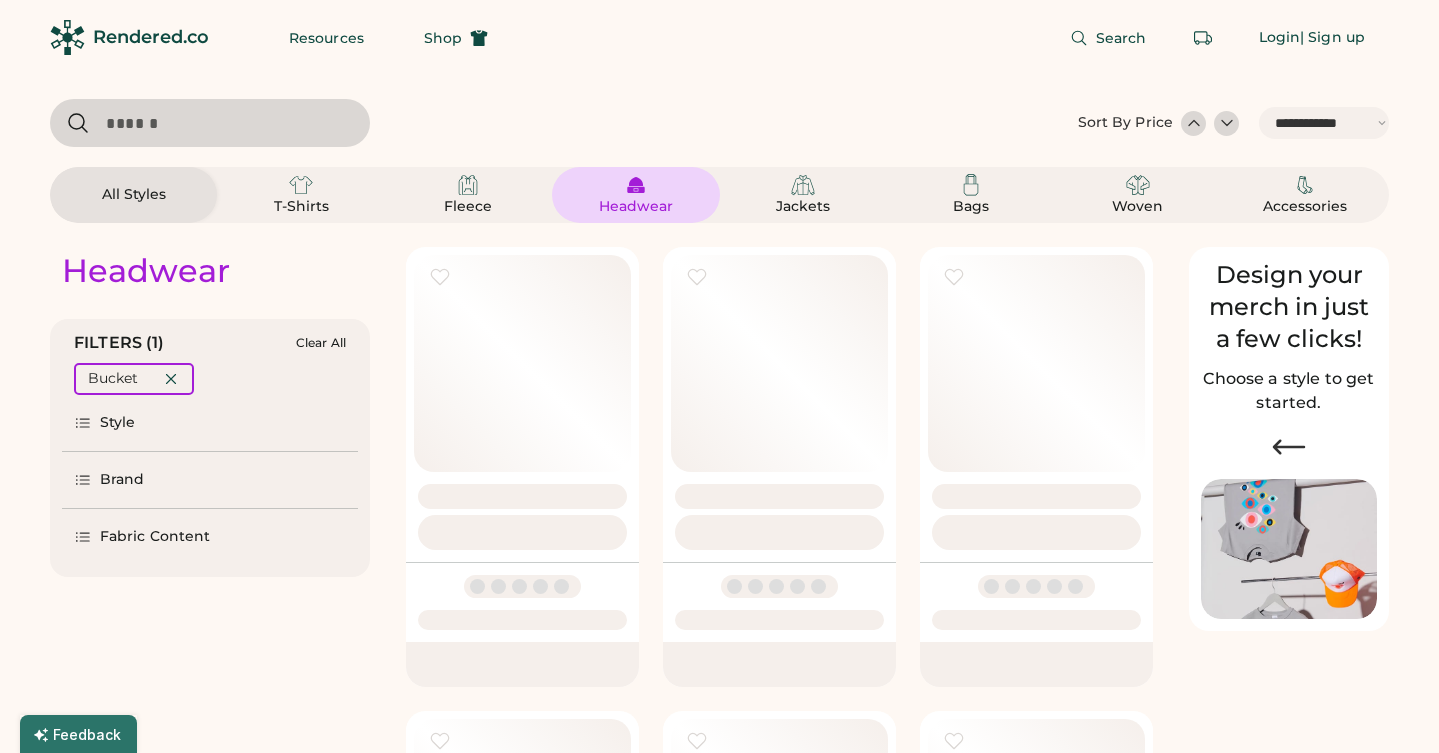 select on "*****" 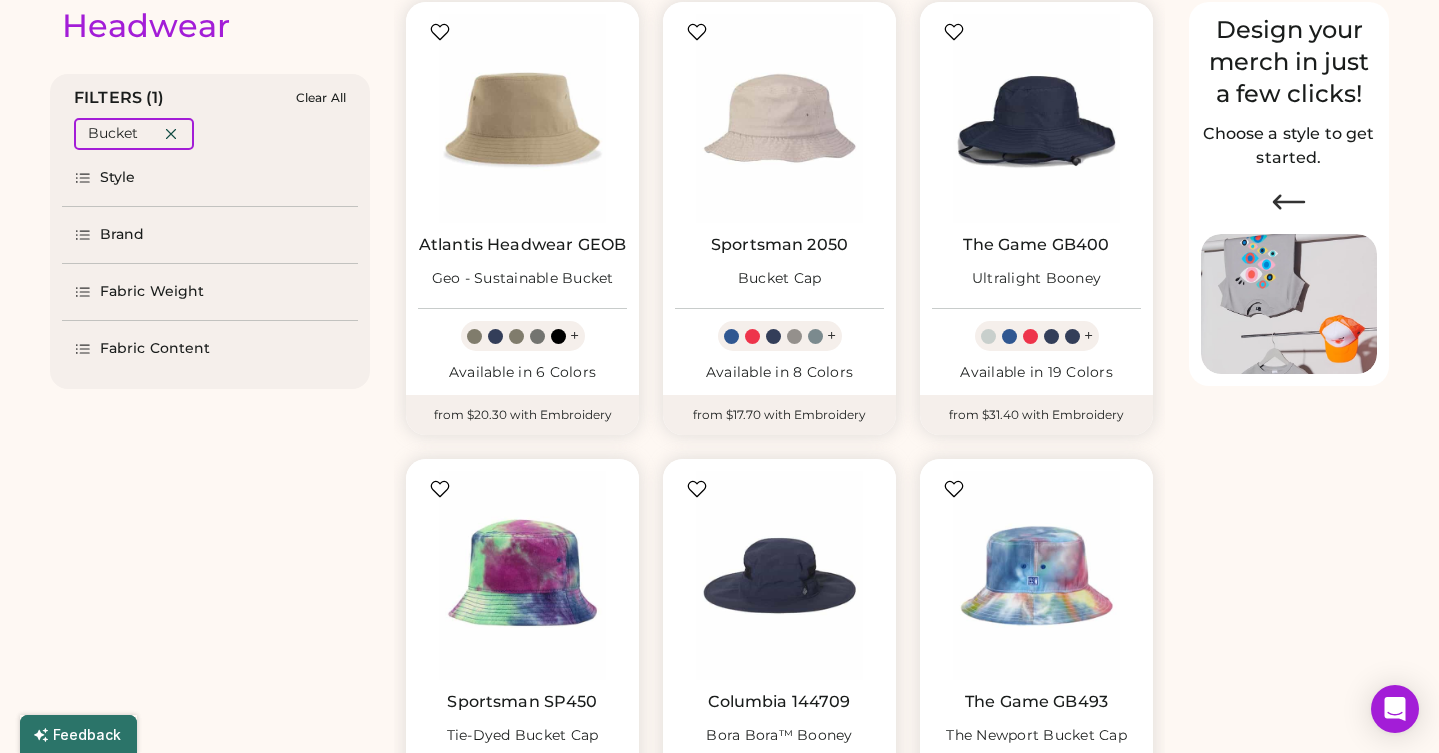 scroll, scrollTop: 204, scrollLeft: 0, axis: vertical 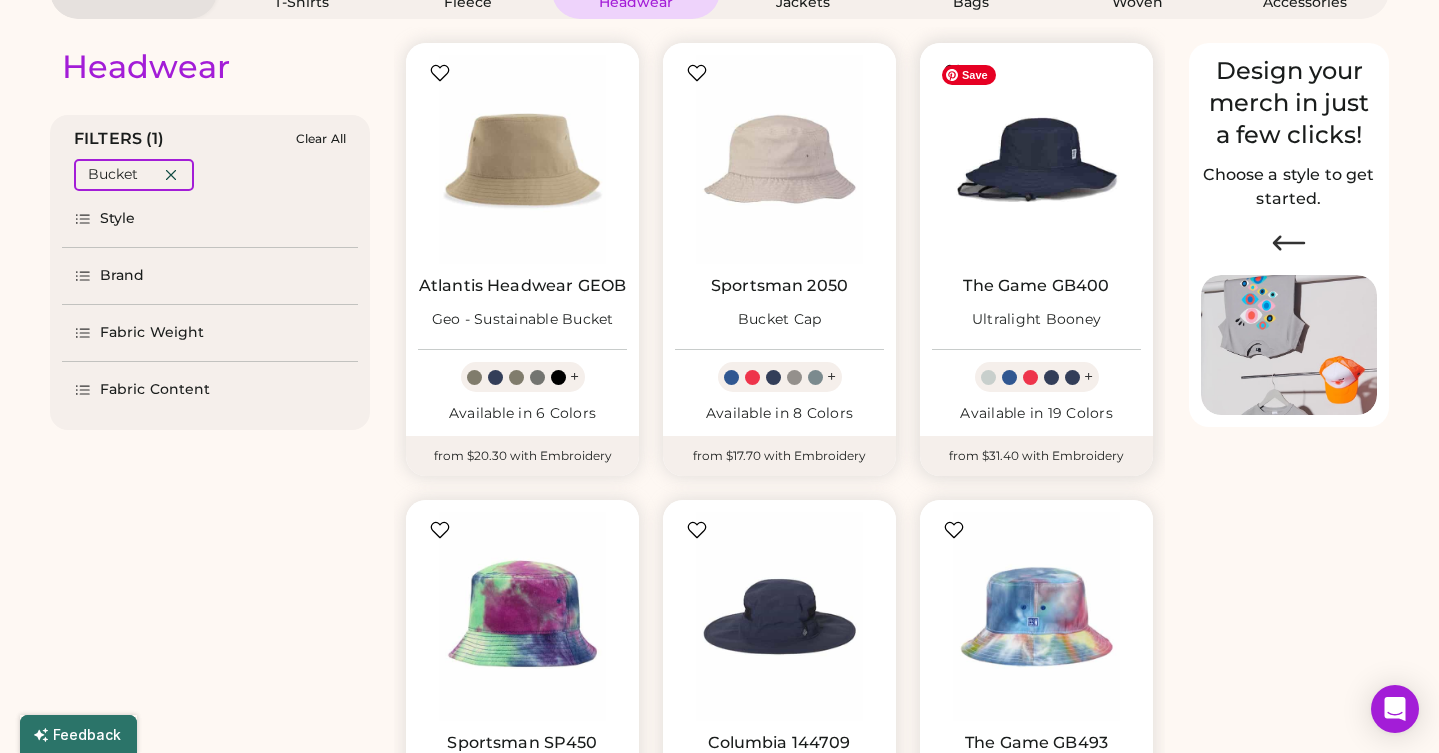 click at bounding box center [1036, 159] 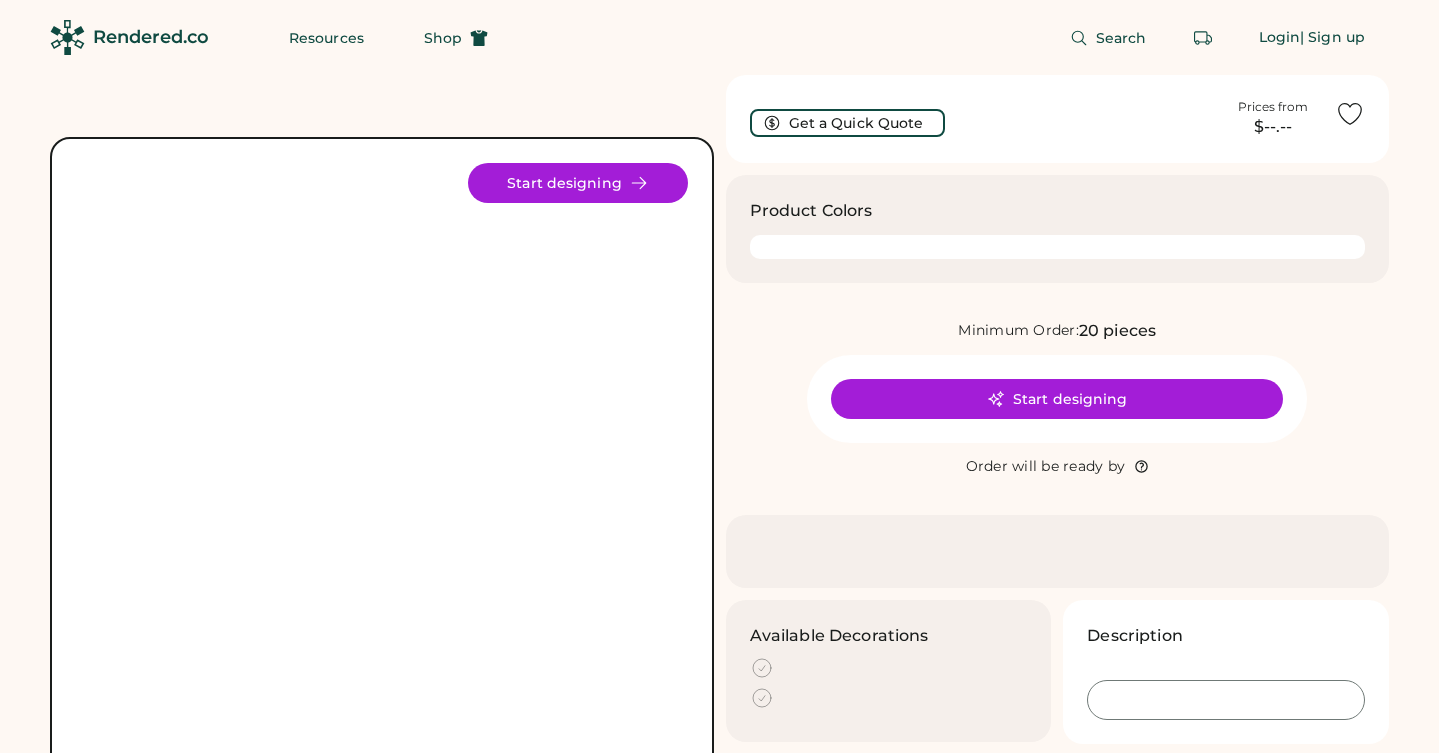 scroll, scrollTop: 0, scrollLeft: 0, axis: both 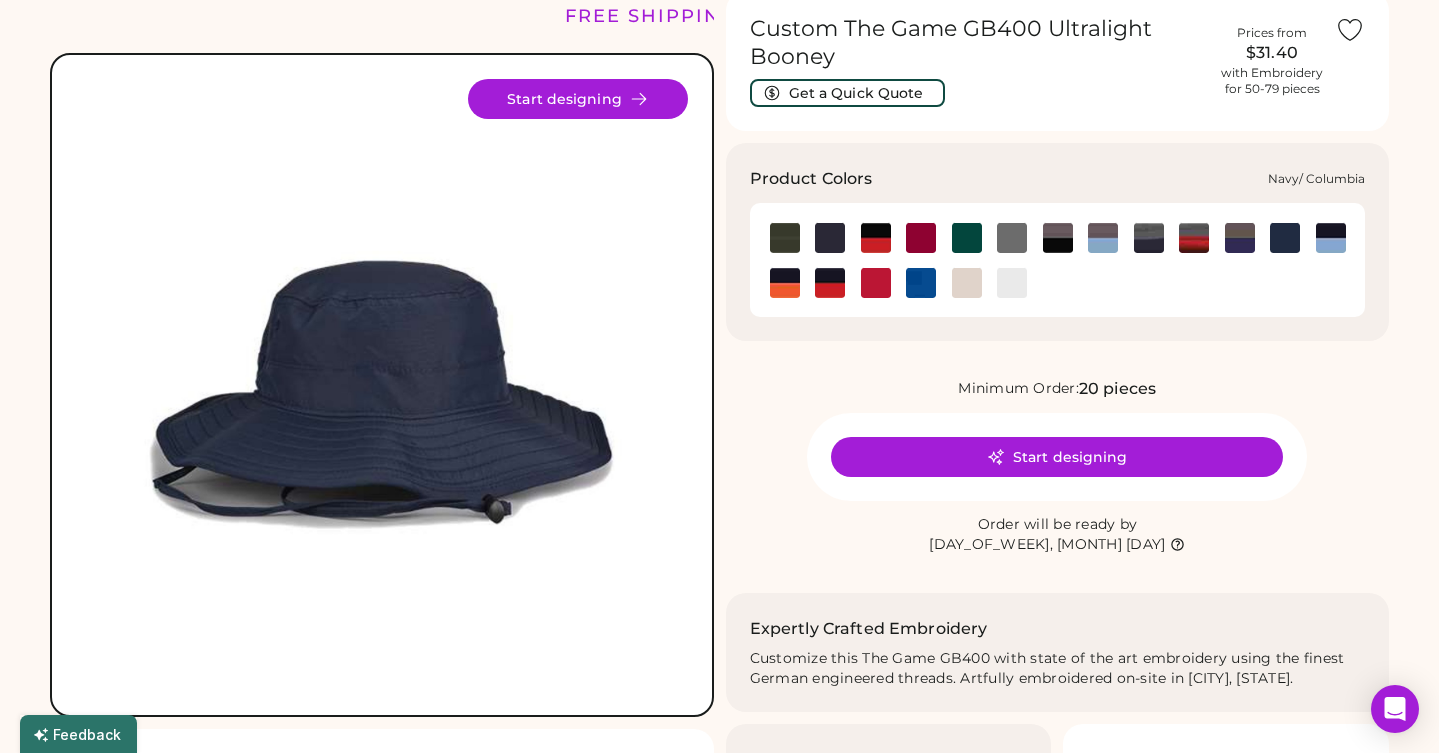 click 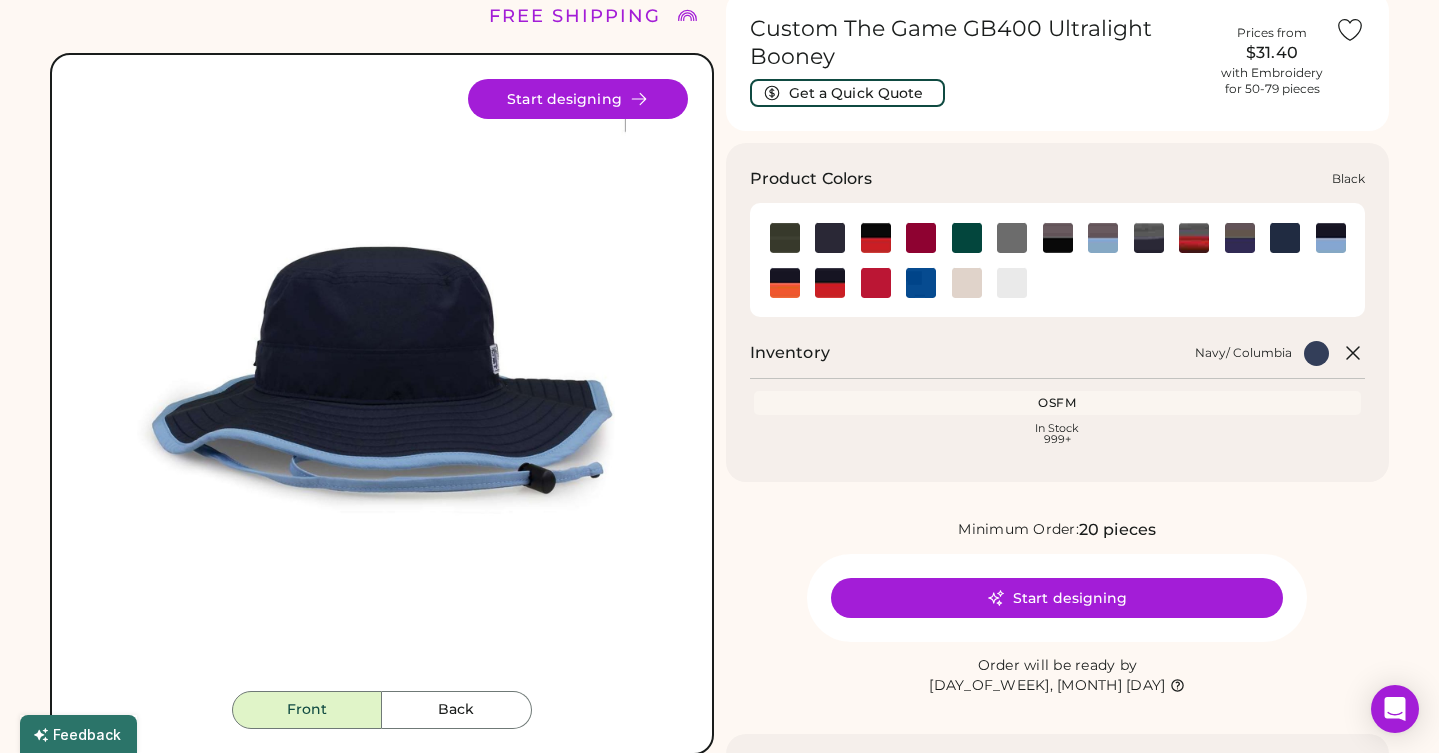 click 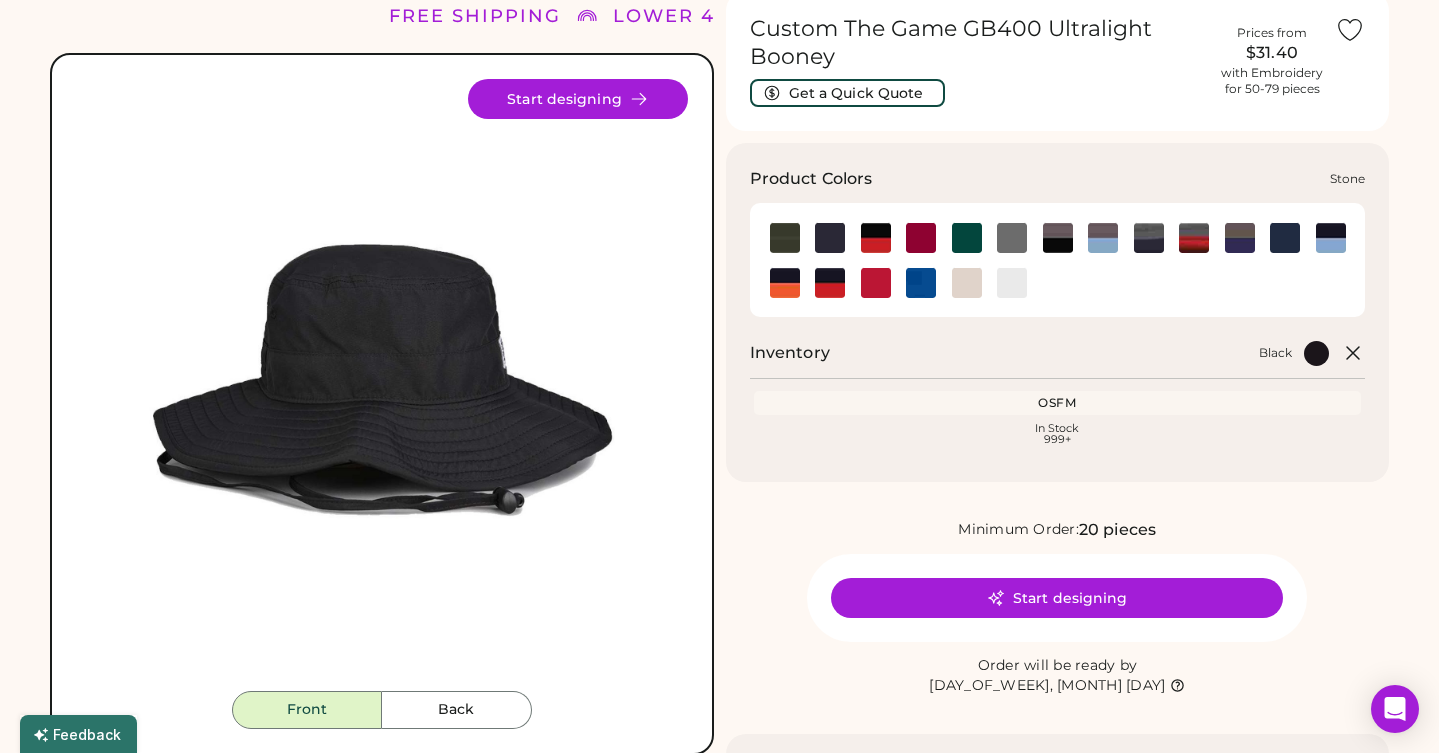 click 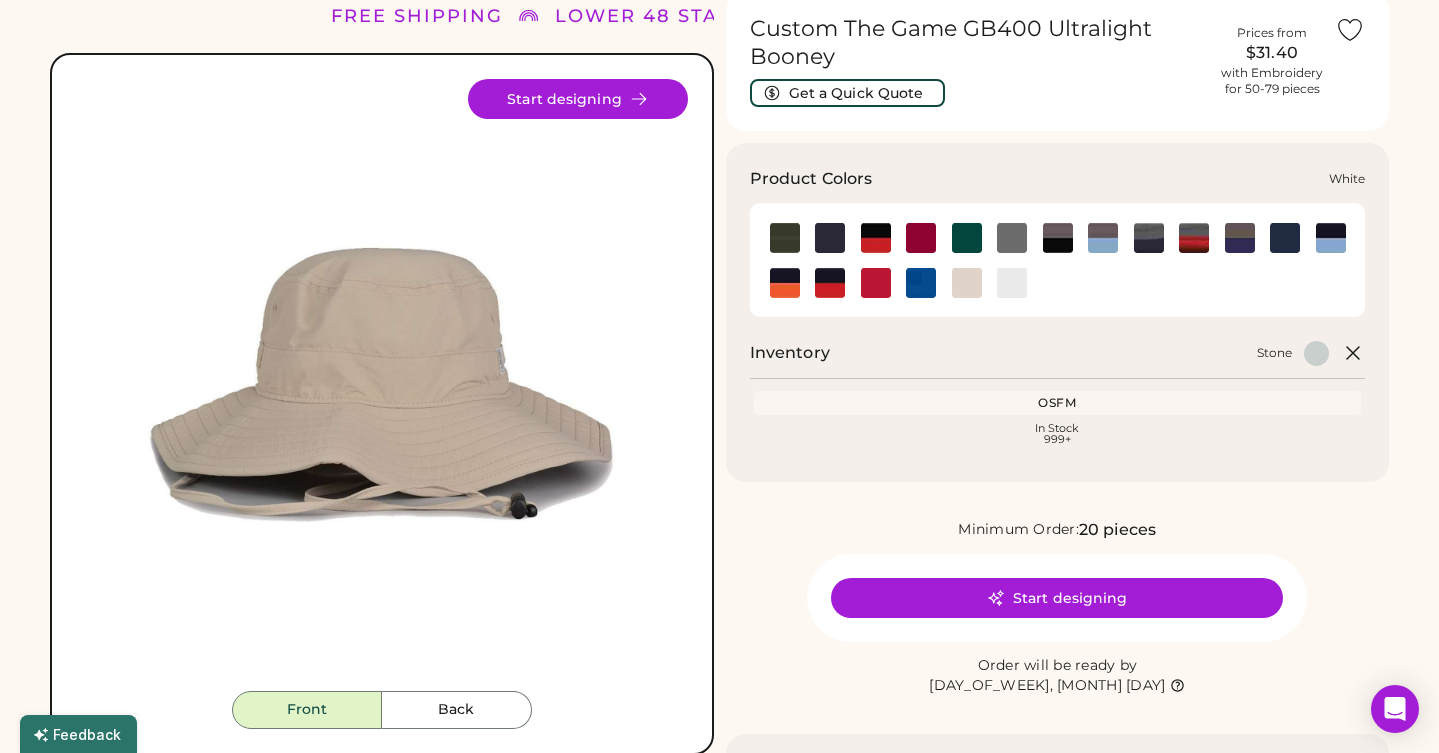 click 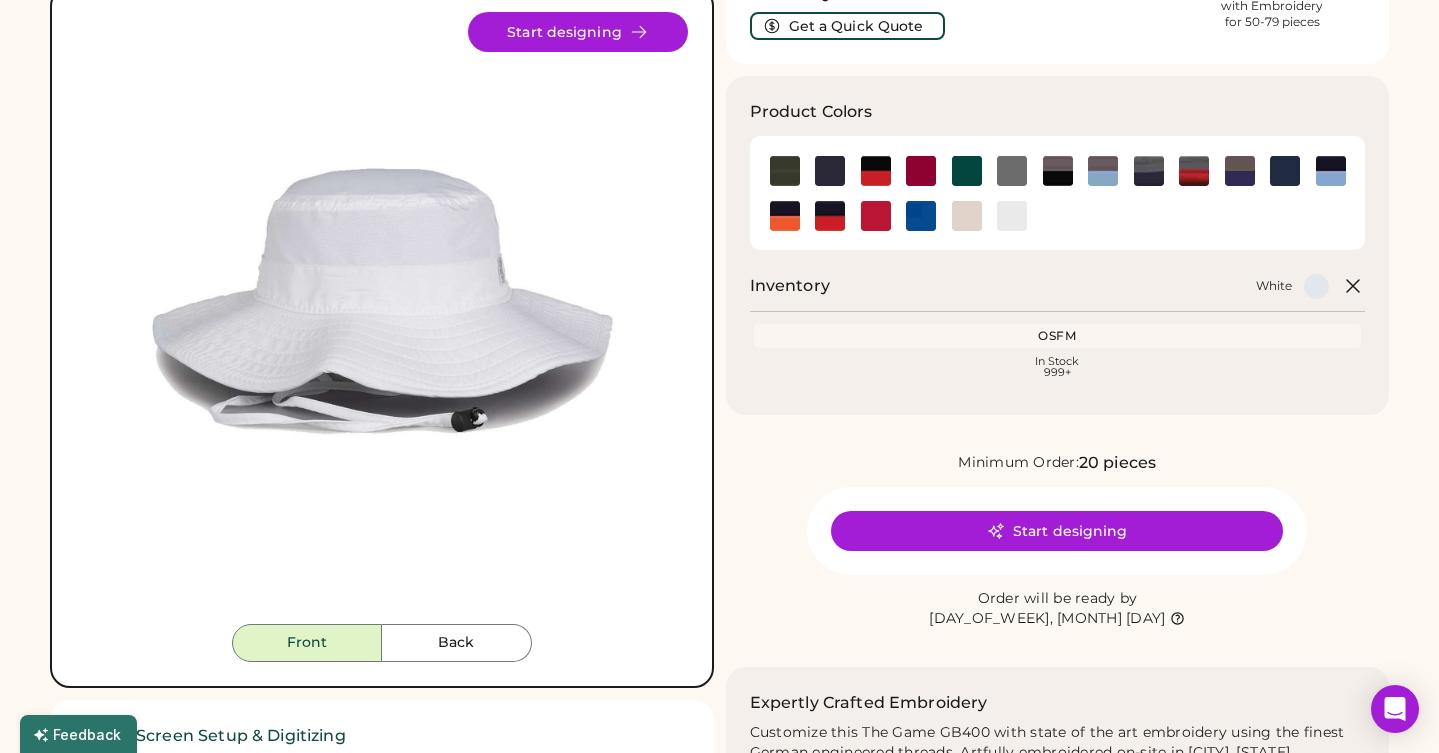 scroll, scrollTop: 155, scrollLeft: 0, axis: vertical 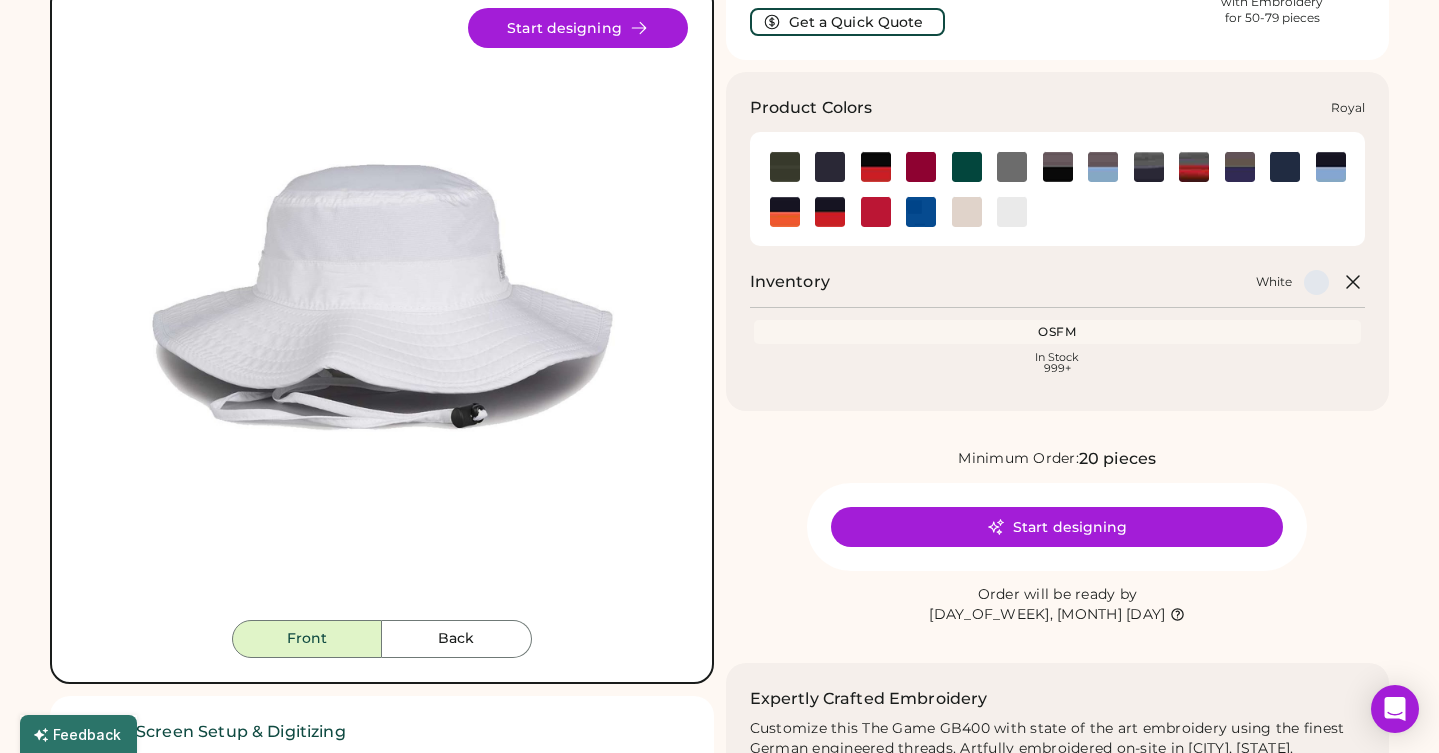click 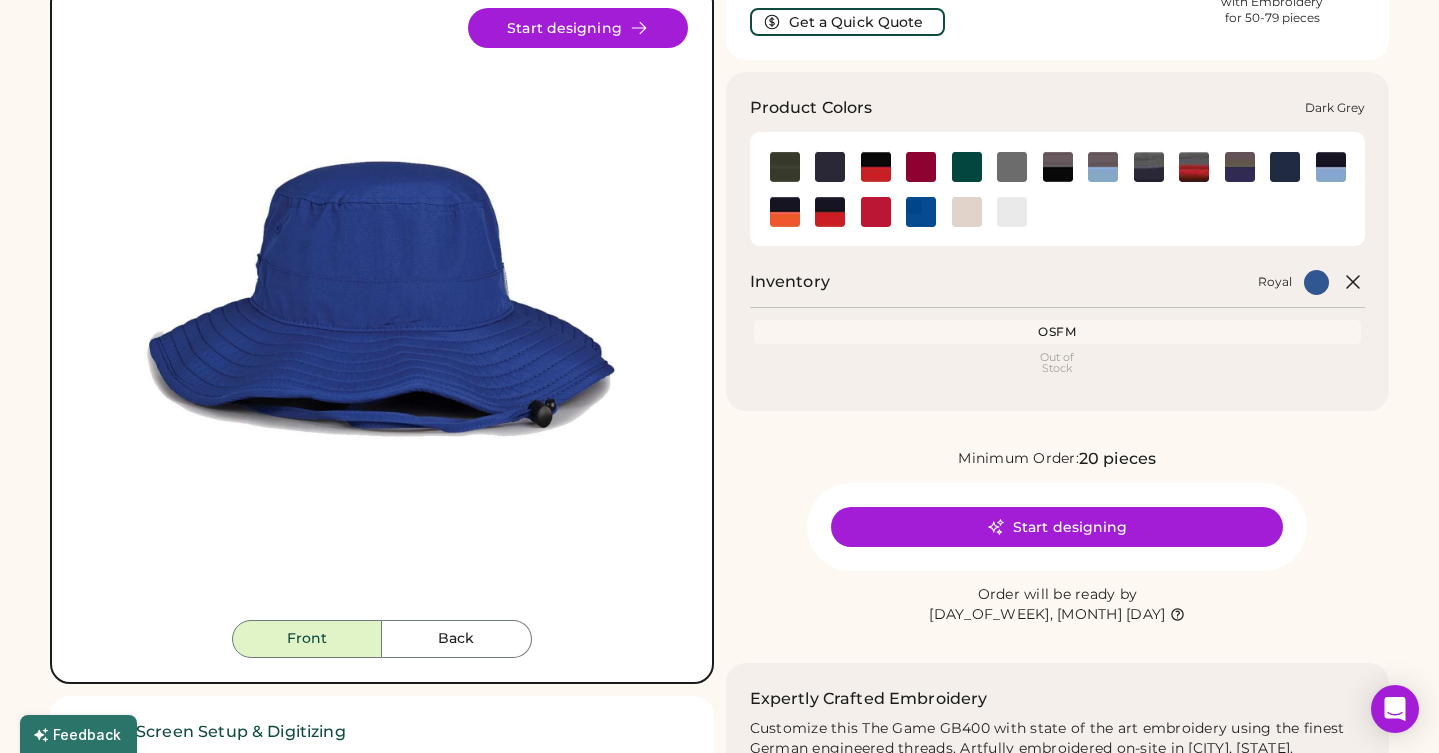 click 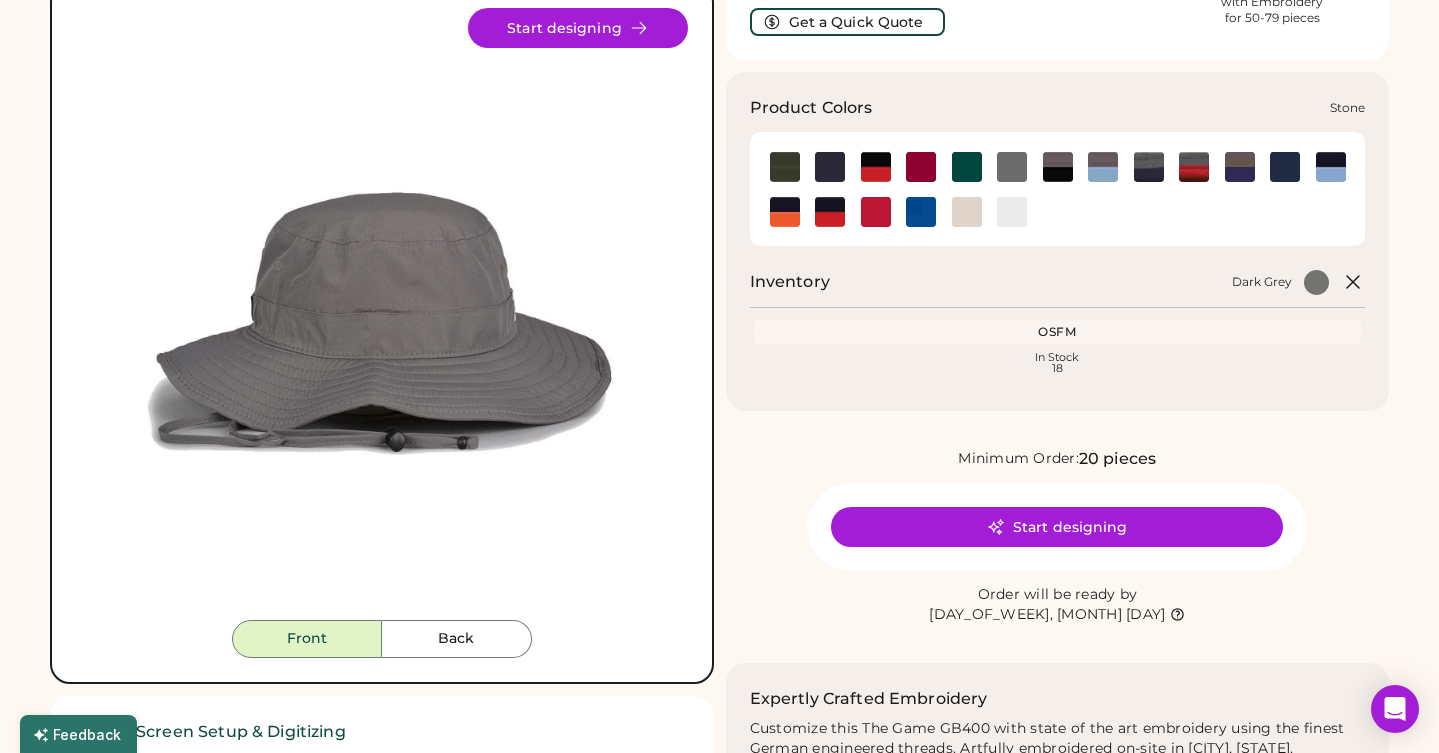 click 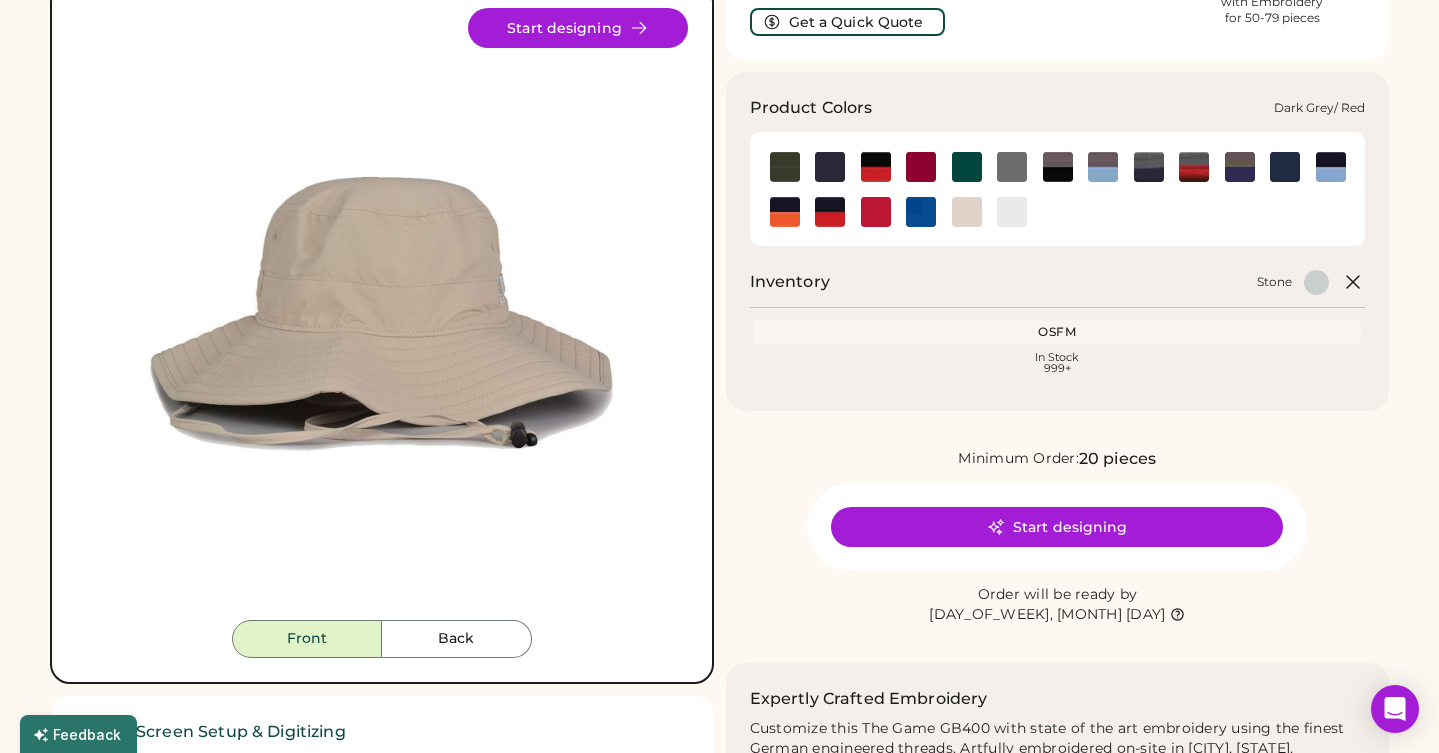 click 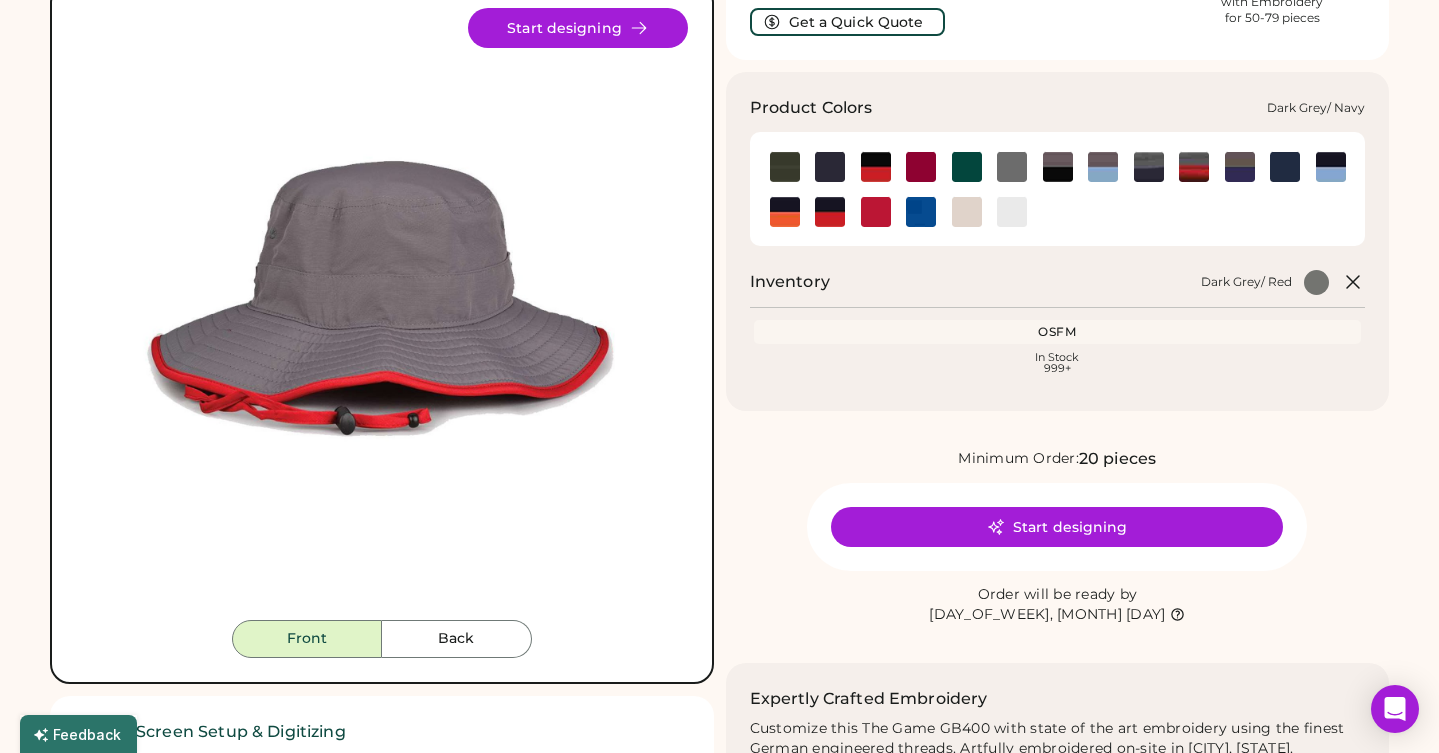 click 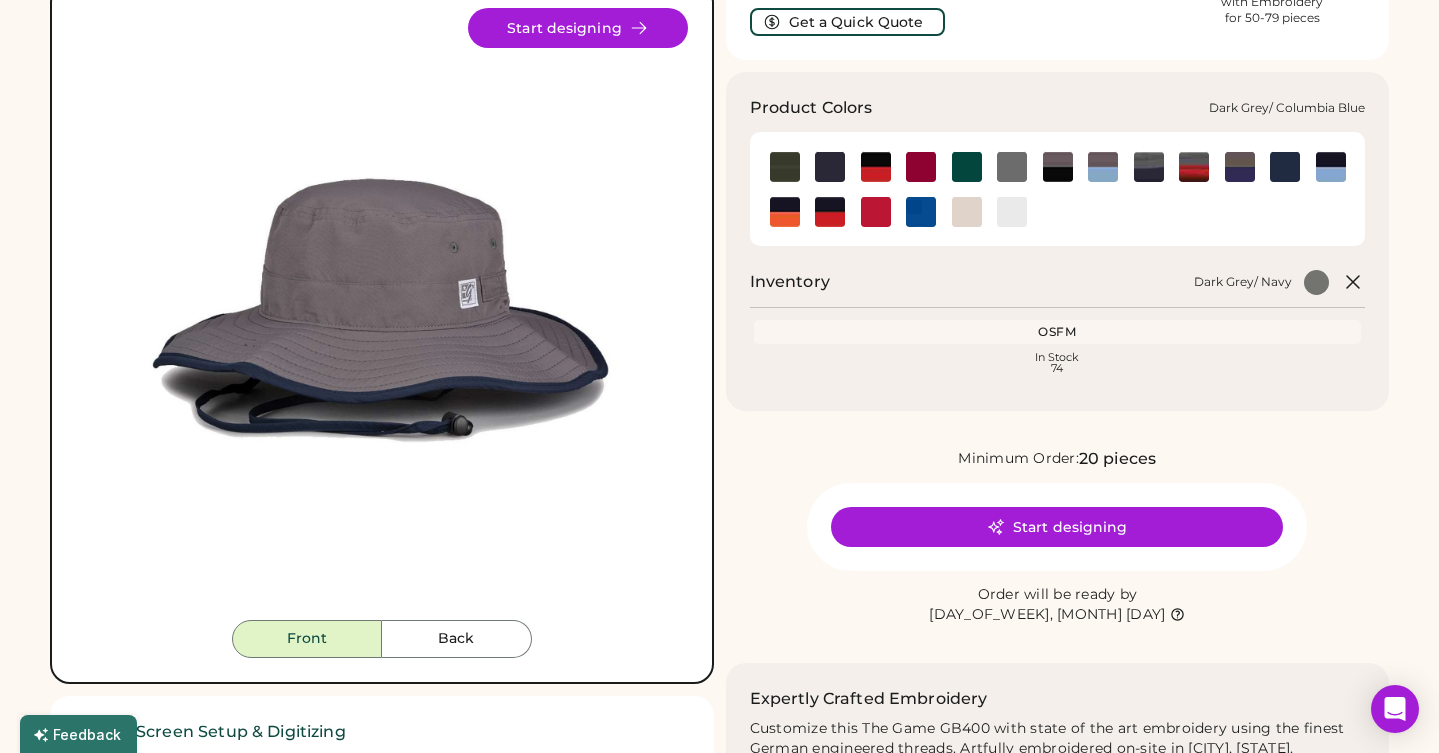 click 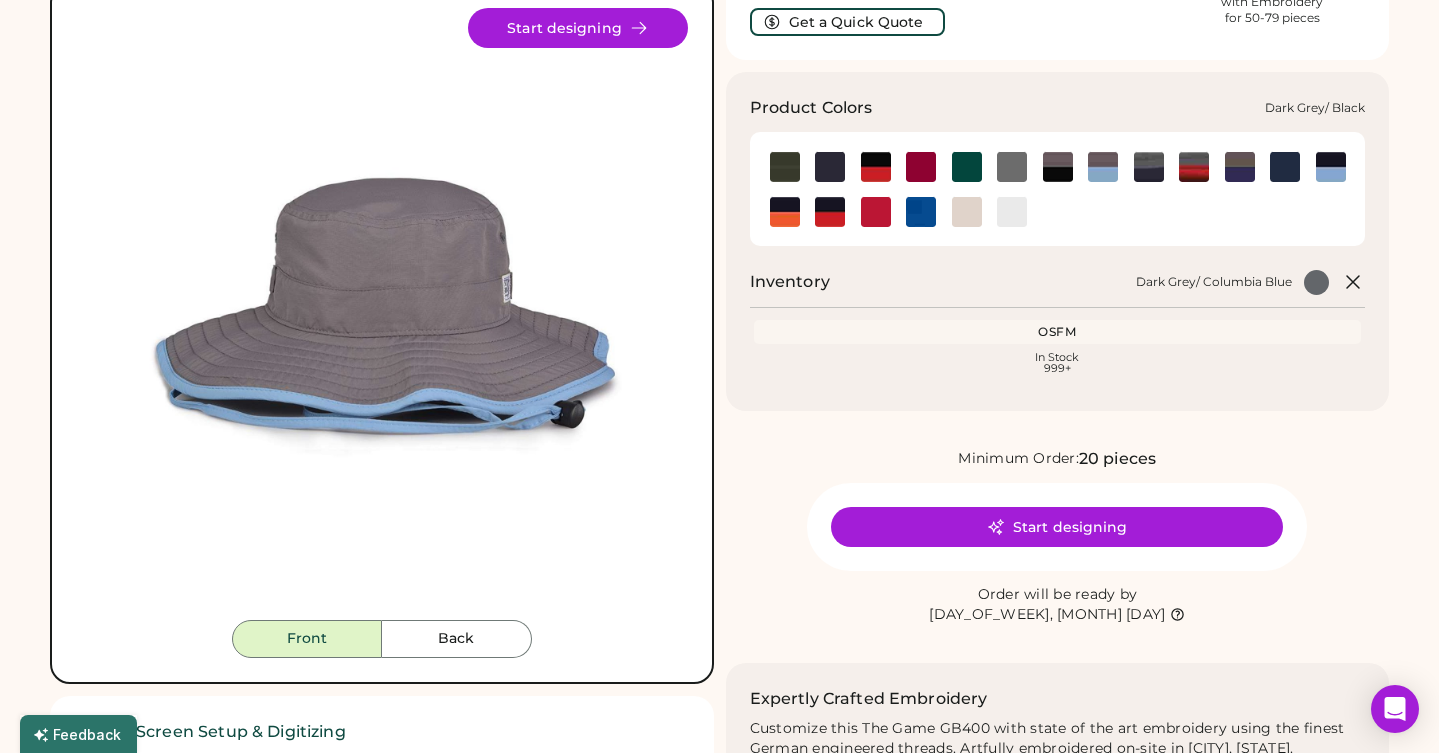 click 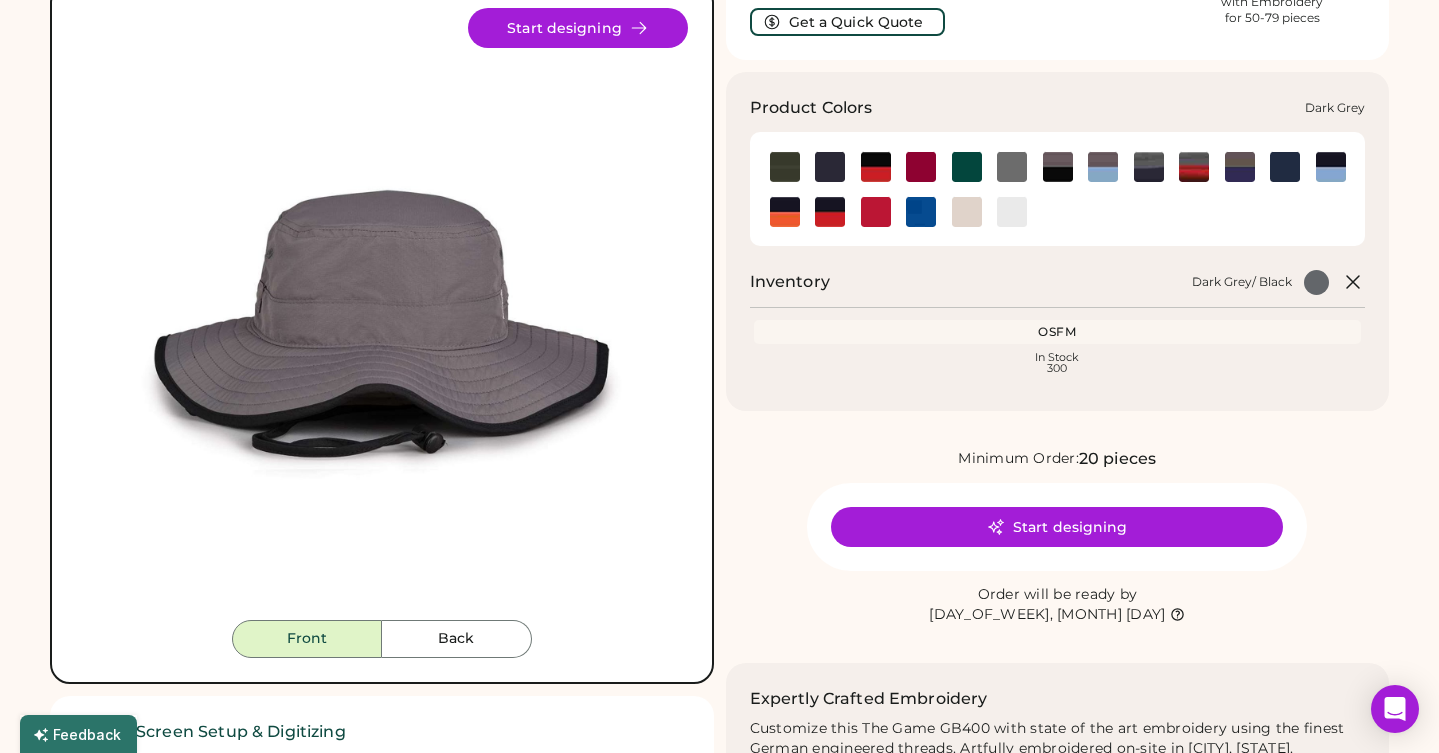 click 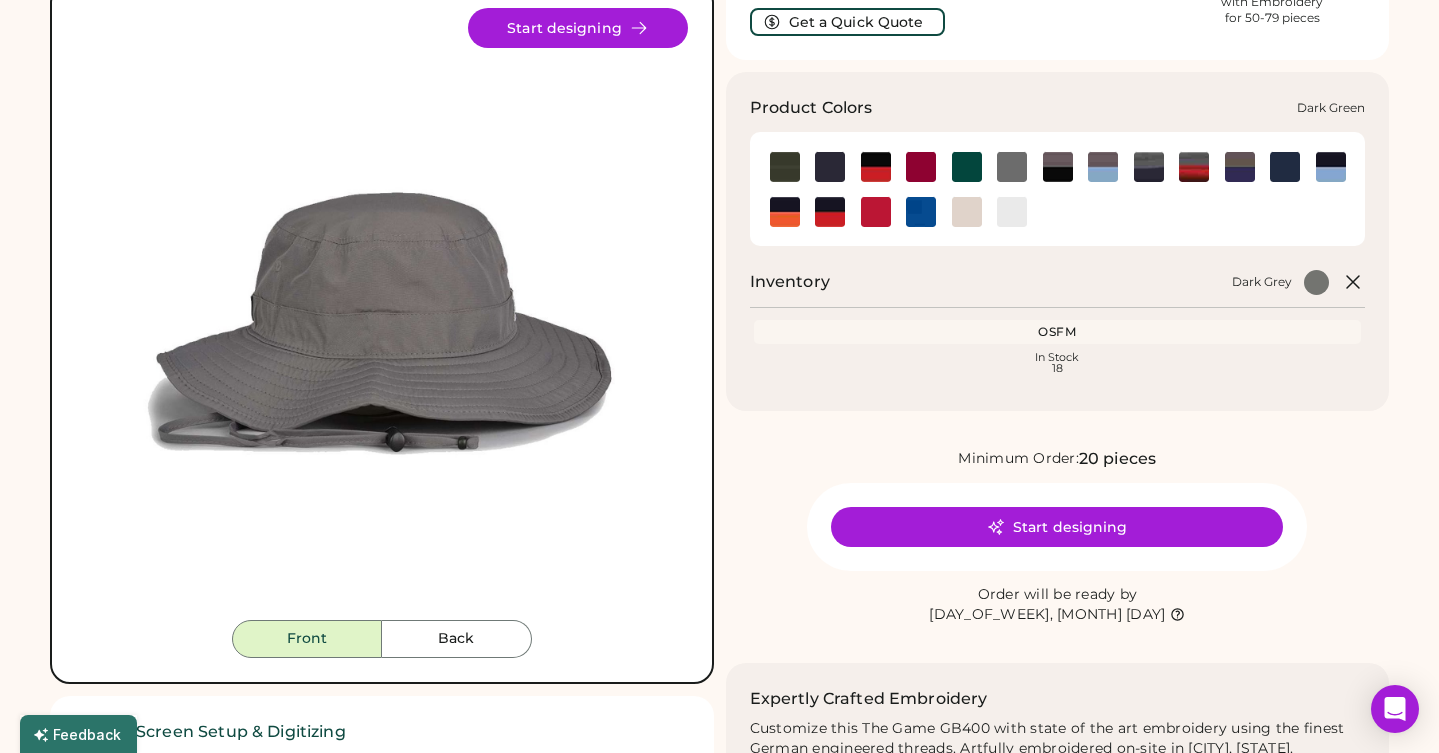 click 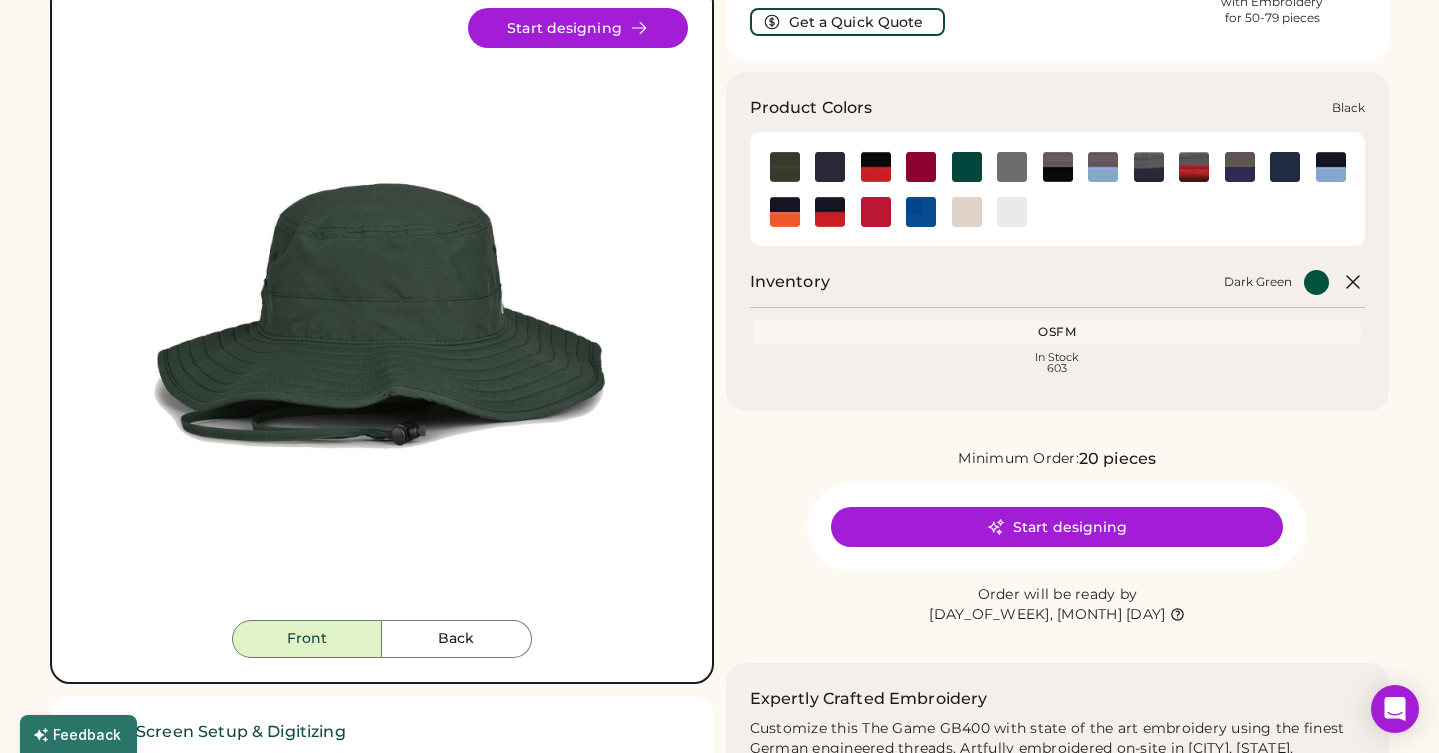 click 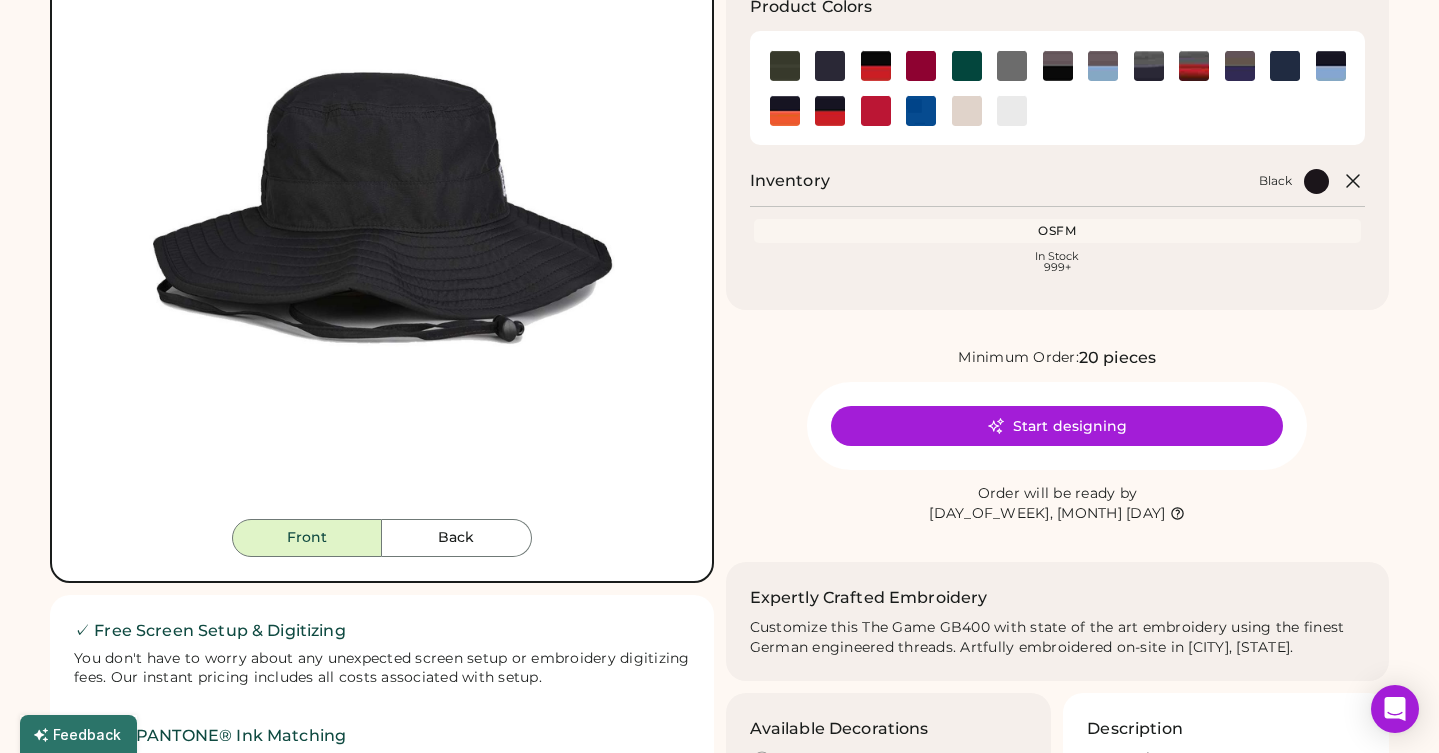 scroll, scrollTop: 265, scrollLeft: 0, axis: vertical 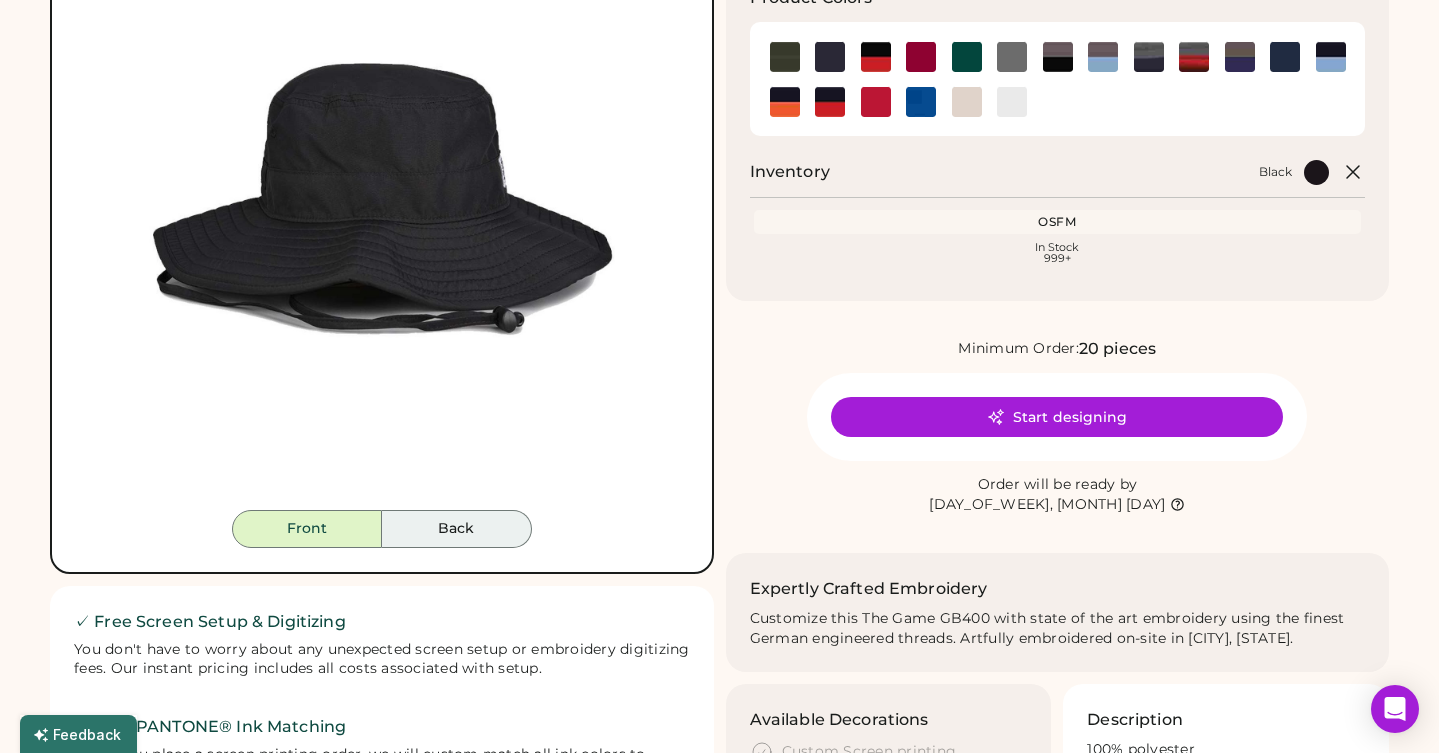 click on "Back" at bounding box center [457, 529] 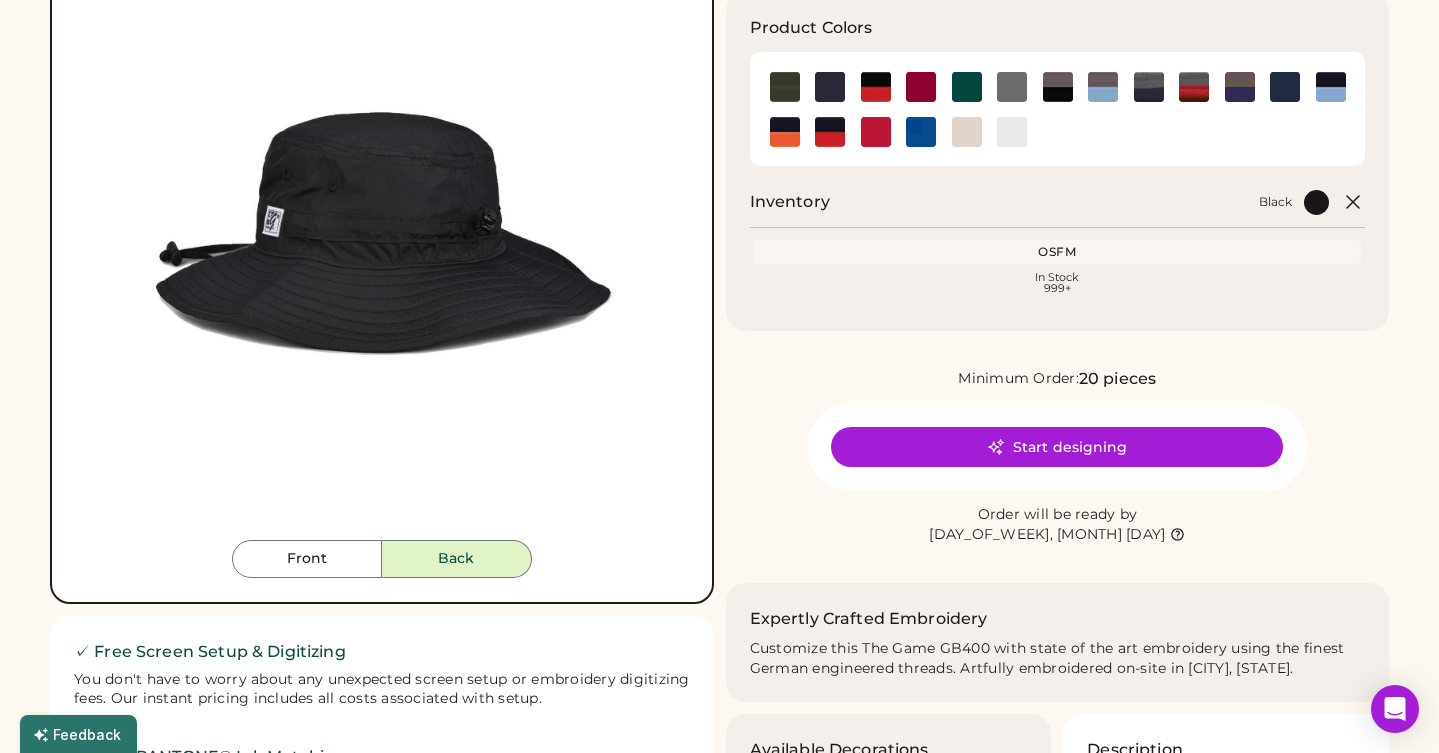 scroll, scrollTop: 0, scrollLeft: 0, axis: both 